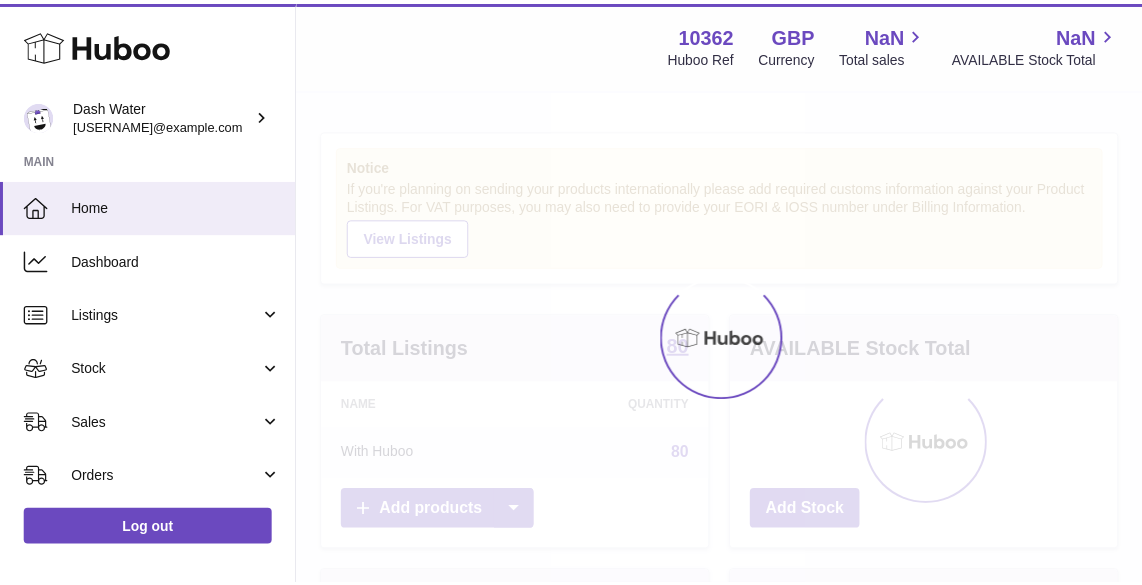 scroll, scrollTop: 0, scrollLeft: 0, axis: both 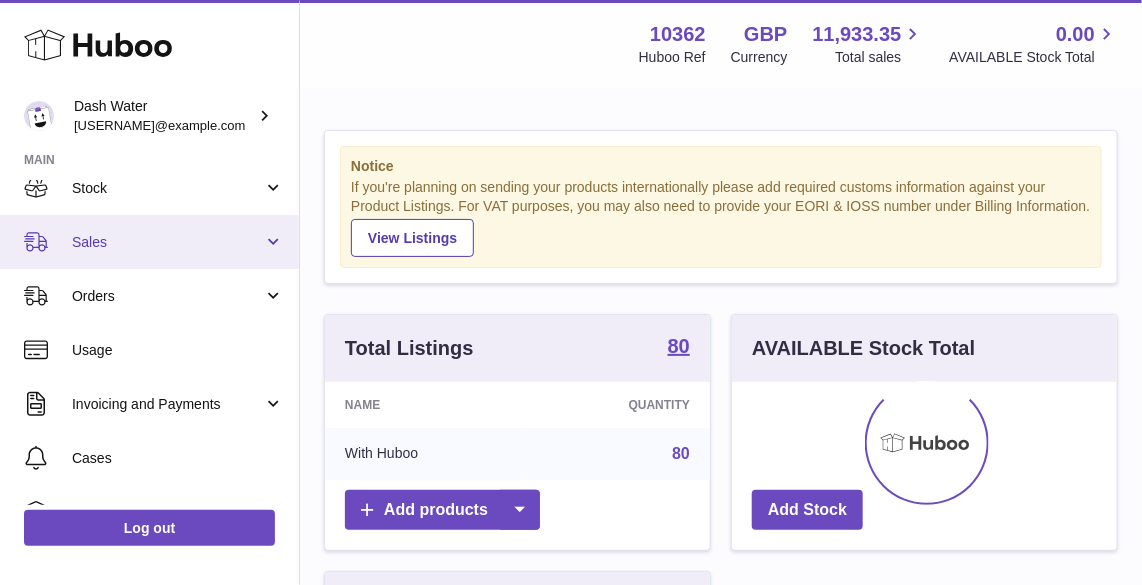 click on "Sales" at bounding box center [167, 242] 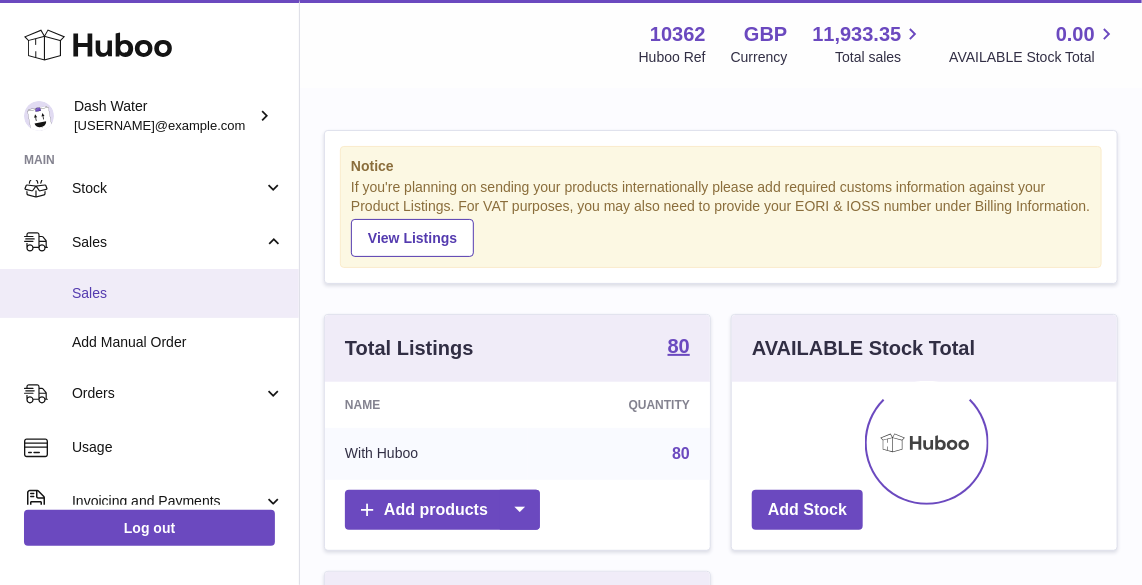 click on "Sales" at bounding box center (178, 293) 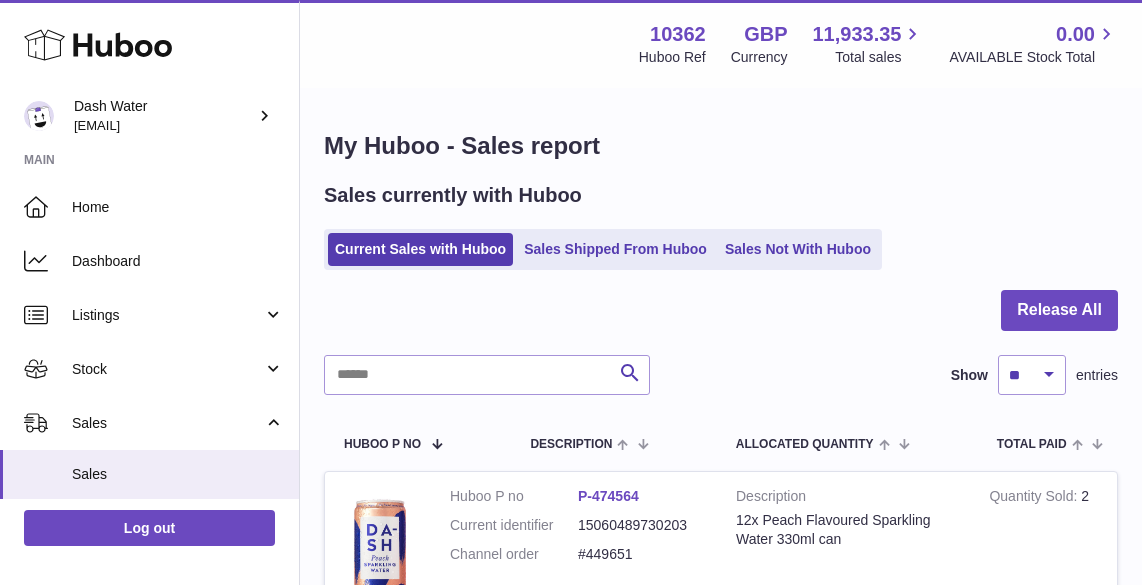 scroll, scrollTop: 0, scrollLeft: 0, axis: both 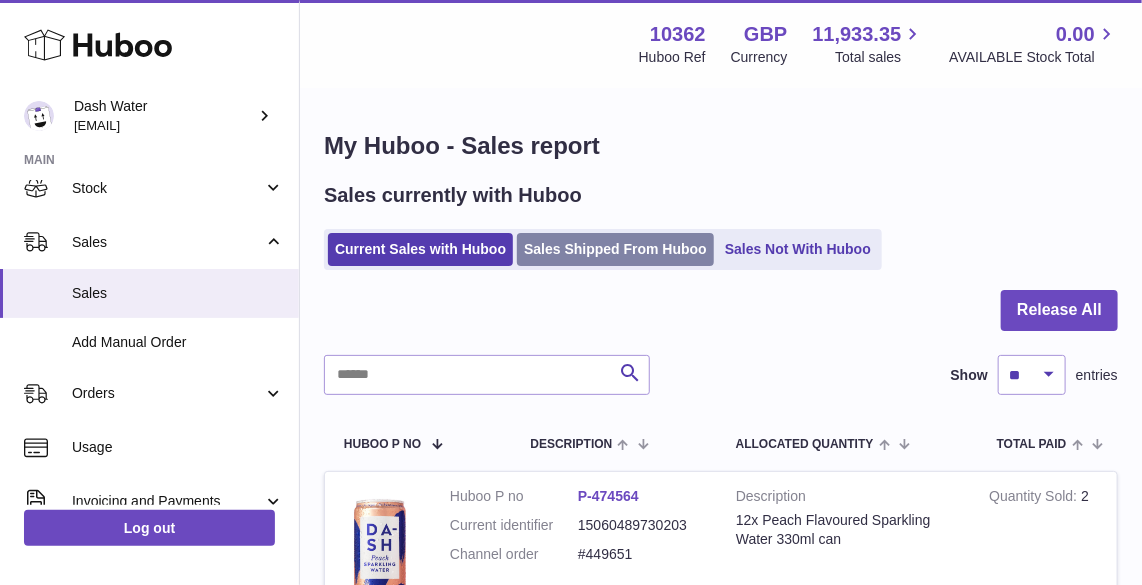 click on "Sales Shipped From Huboo" at bounding box center [615, 249] 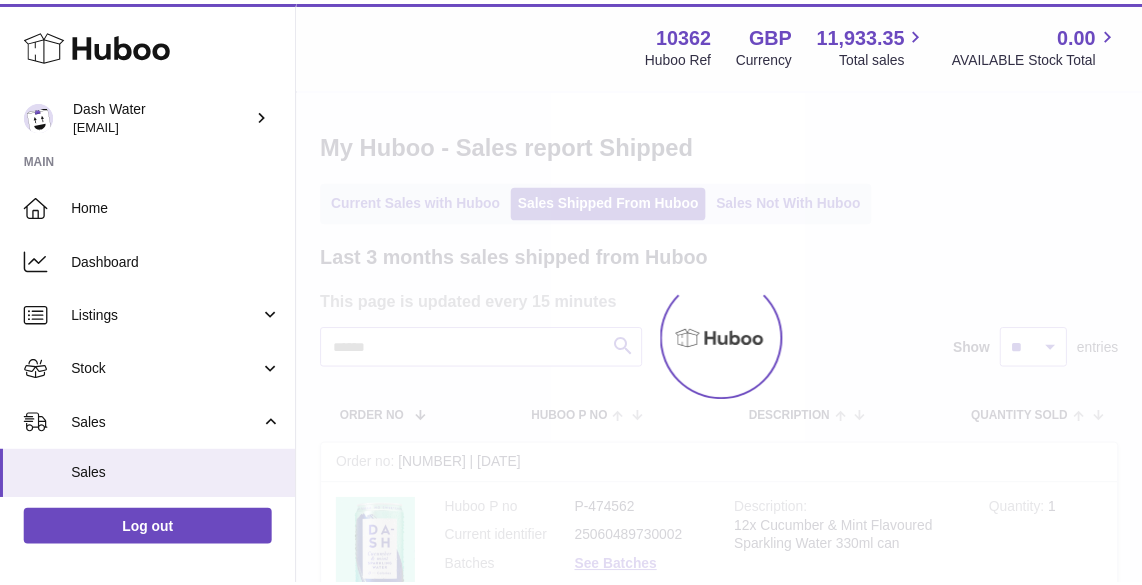 scroll, scrollTop: 0, scrollLeft: 0, axis: both 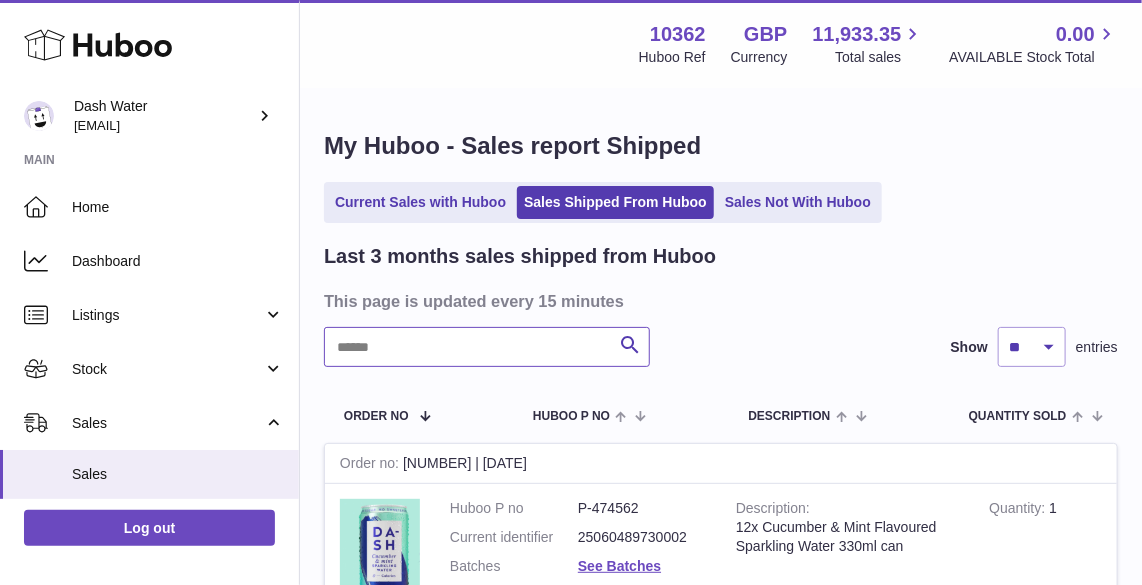 click at bounding box center [487, 347] 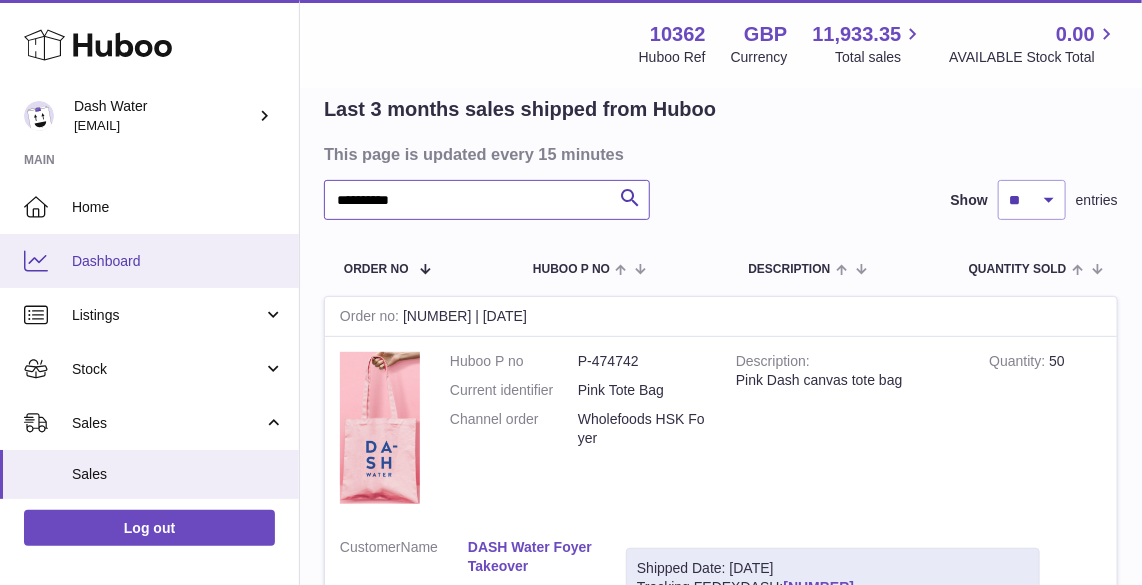 scroll, scrollTop: 0, scrollLeft: 0, axis: both 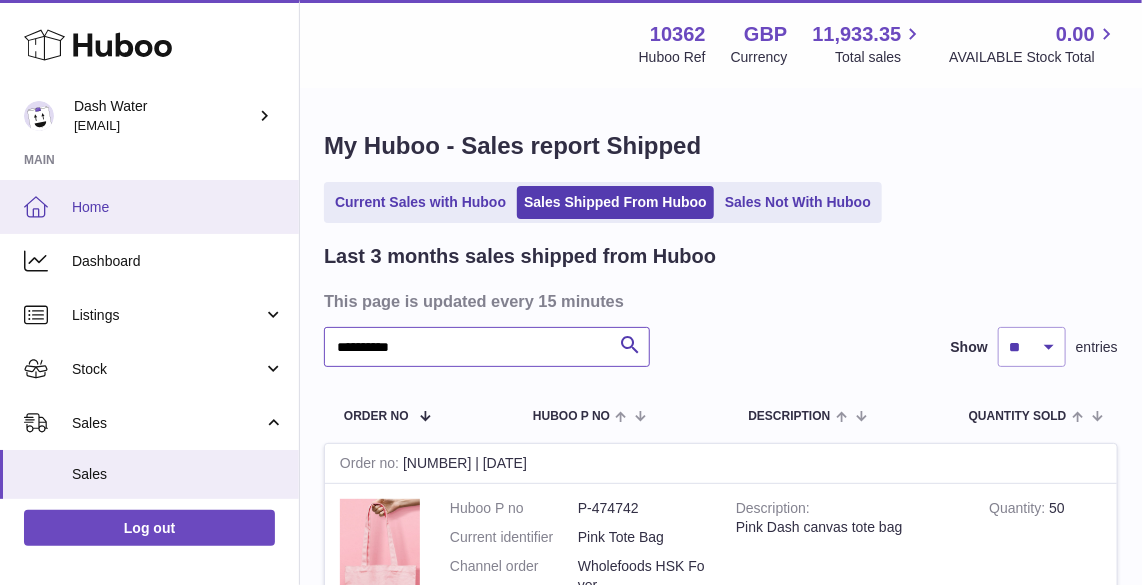 type on "**********" 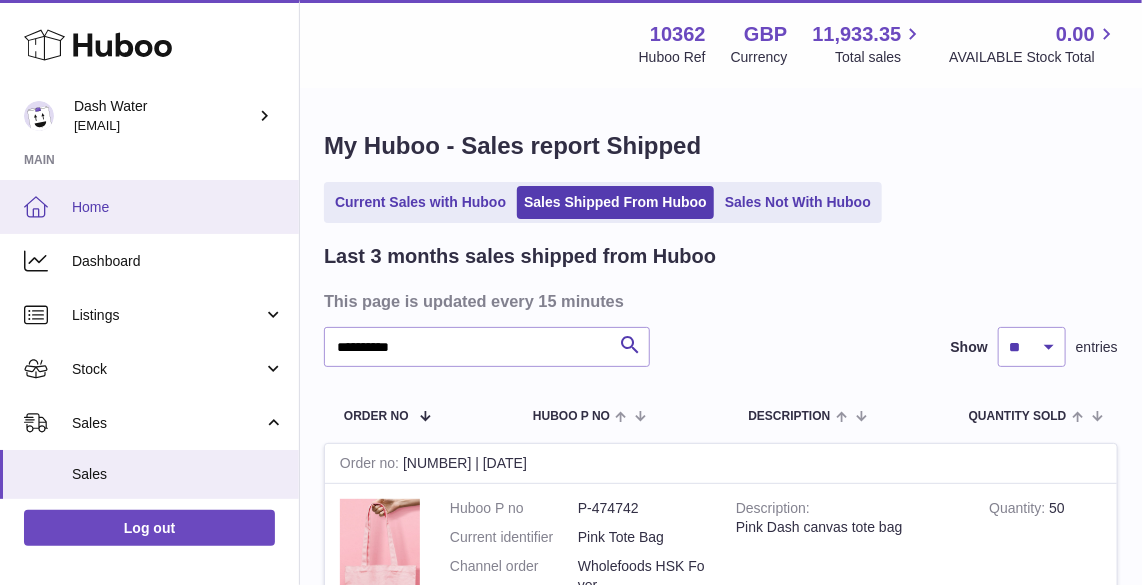 click on "Home" at bounding box center [178, 207] 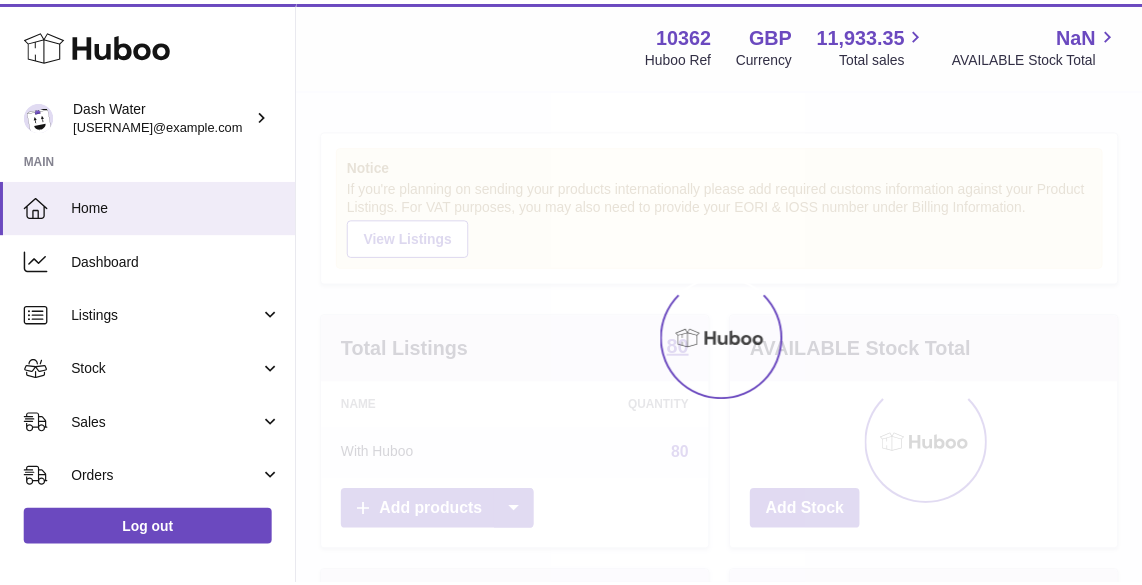 scroll, scrollTop: 0, scrollLeft: 0, axis: both 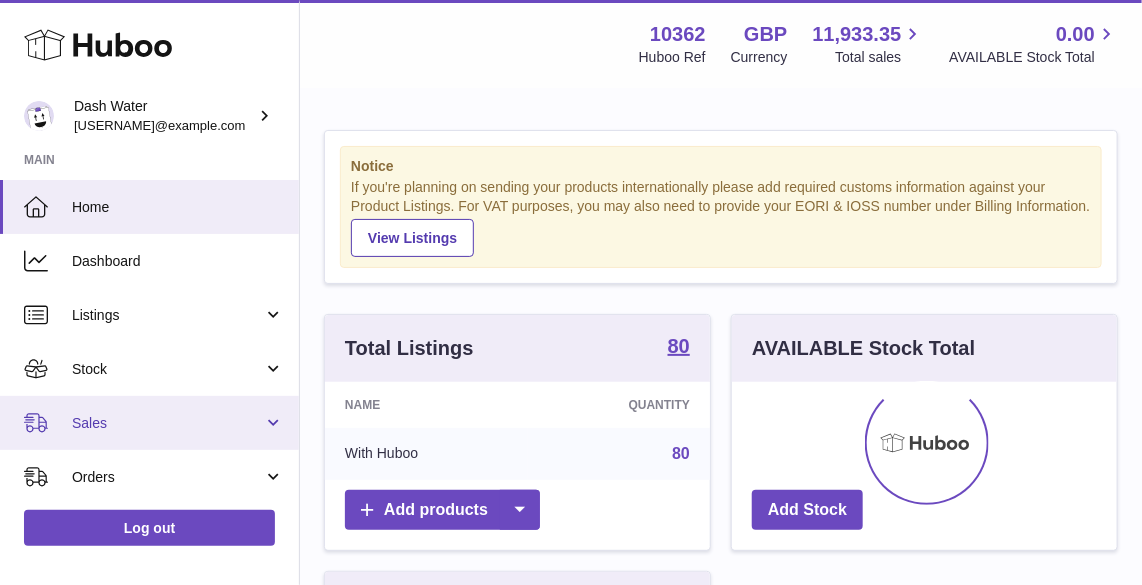 click on "Sales" at bounding box center (149, 423) 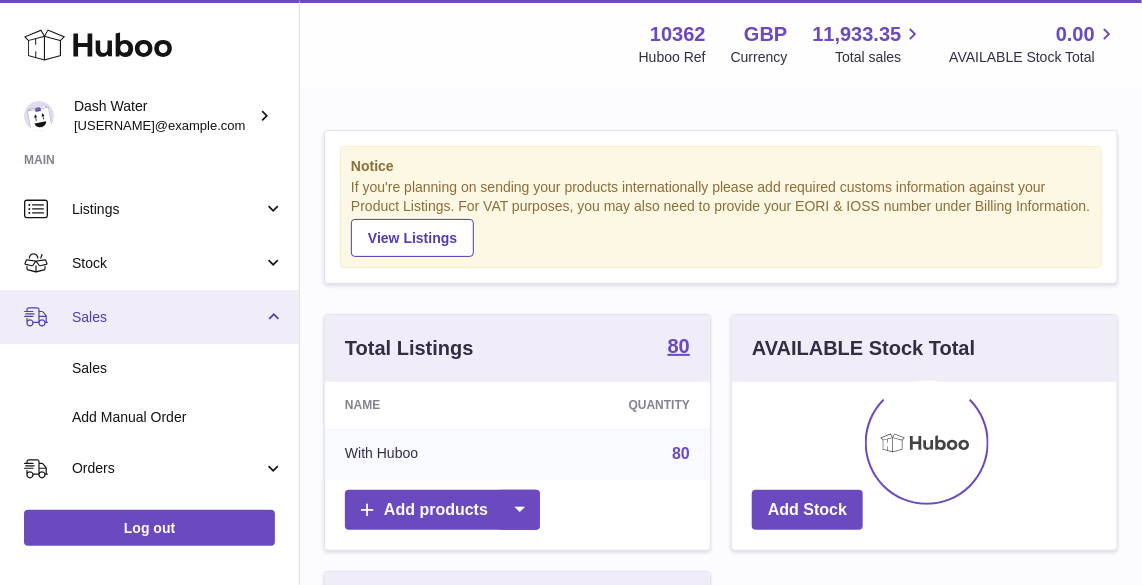 scroll, scrollTop: 181, scrollLeft: 0, axis: vertical 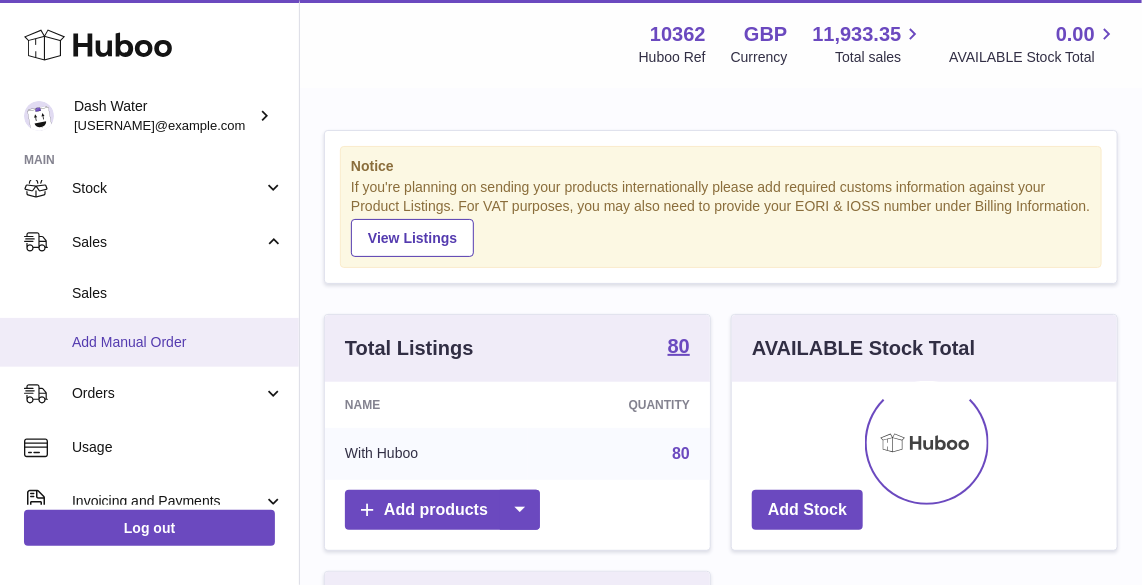 click on "Add Manual Order" at bounding box center [149, 342] 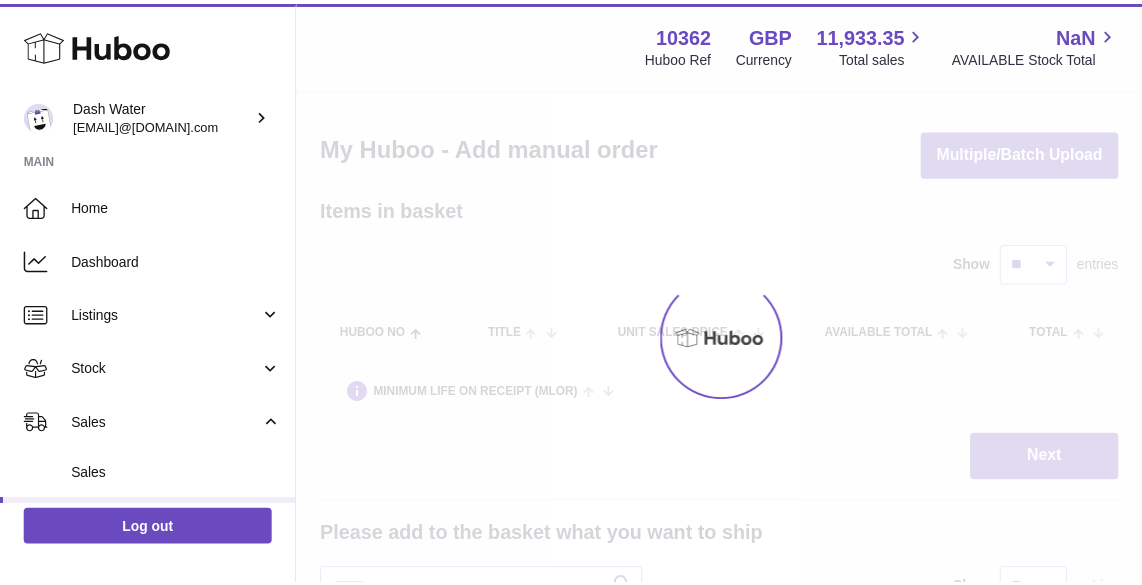 scroll, scrollTop: 0, scrollLeft: 0, axis: both 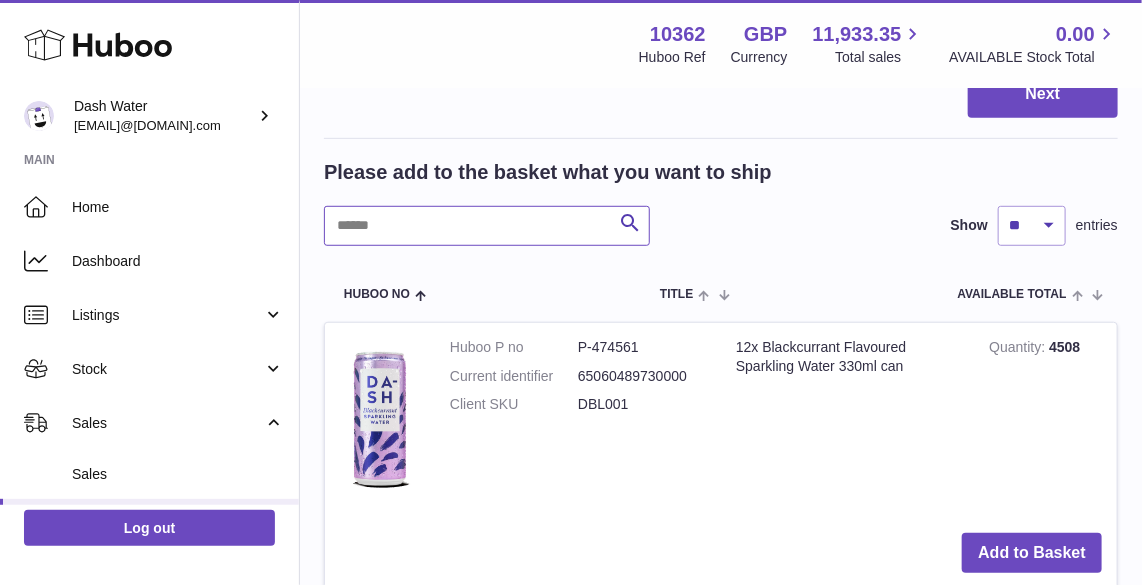 click at bounding box center (487, 226) 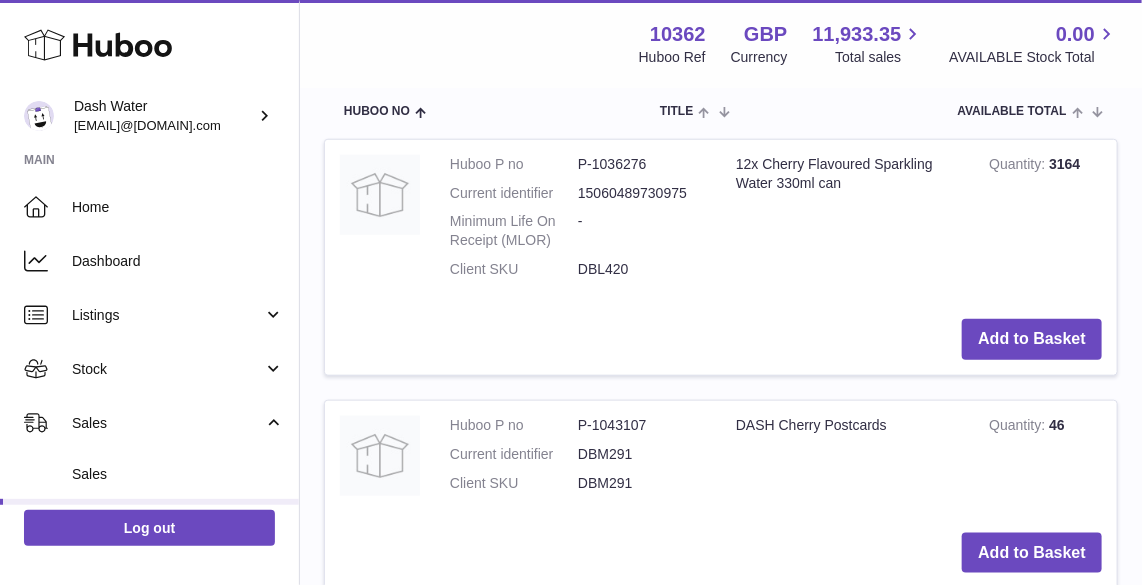 scroll, scrollTop: 545, scrollLeft: 0, axis: vertical 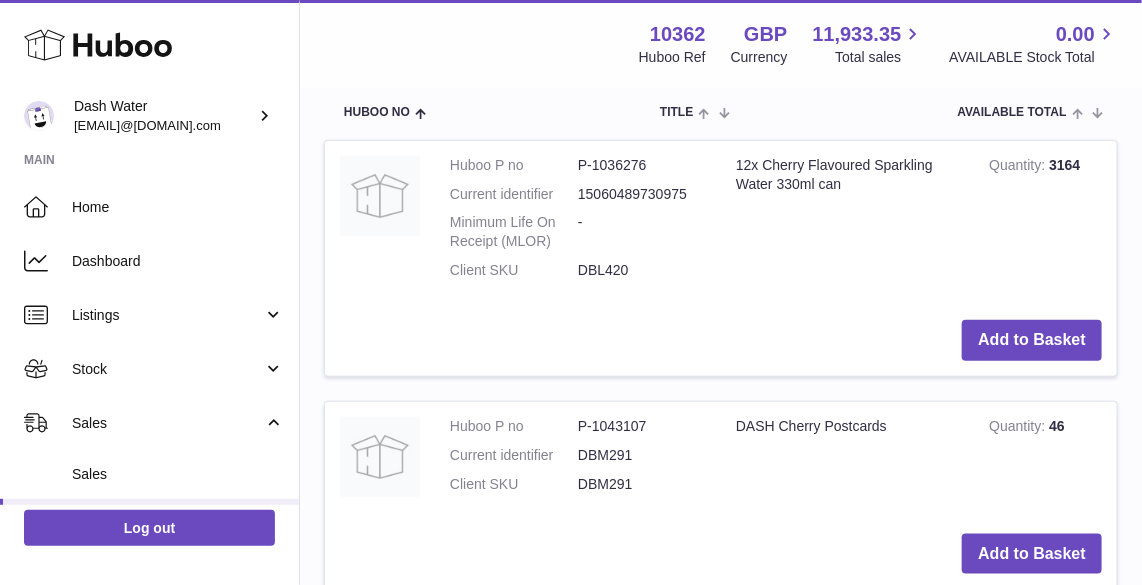 type on "******" 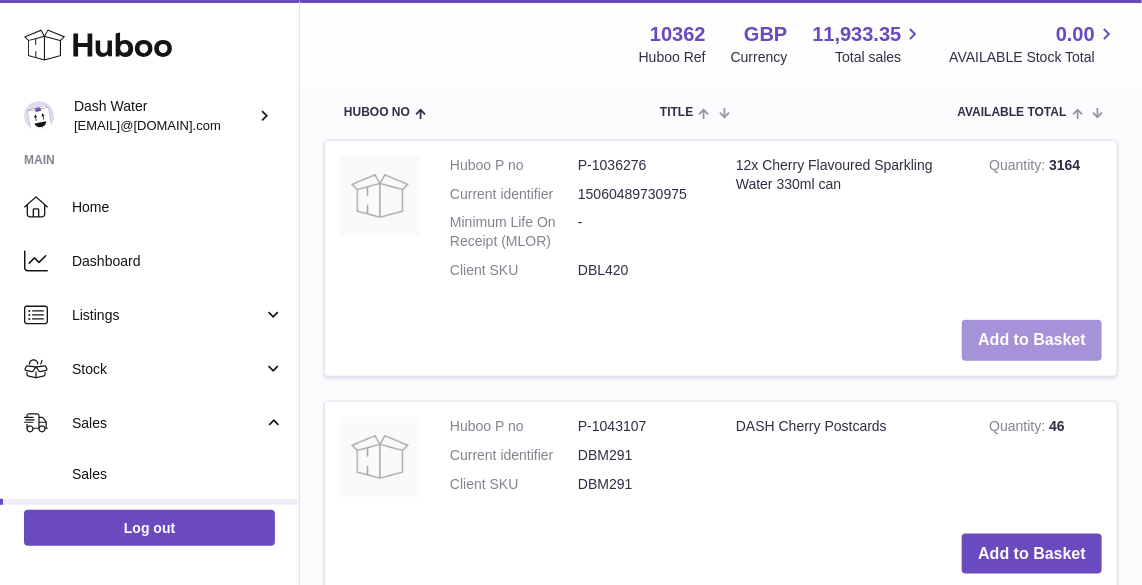 click on "Add to Basket" at bounding box center [1032, 340] 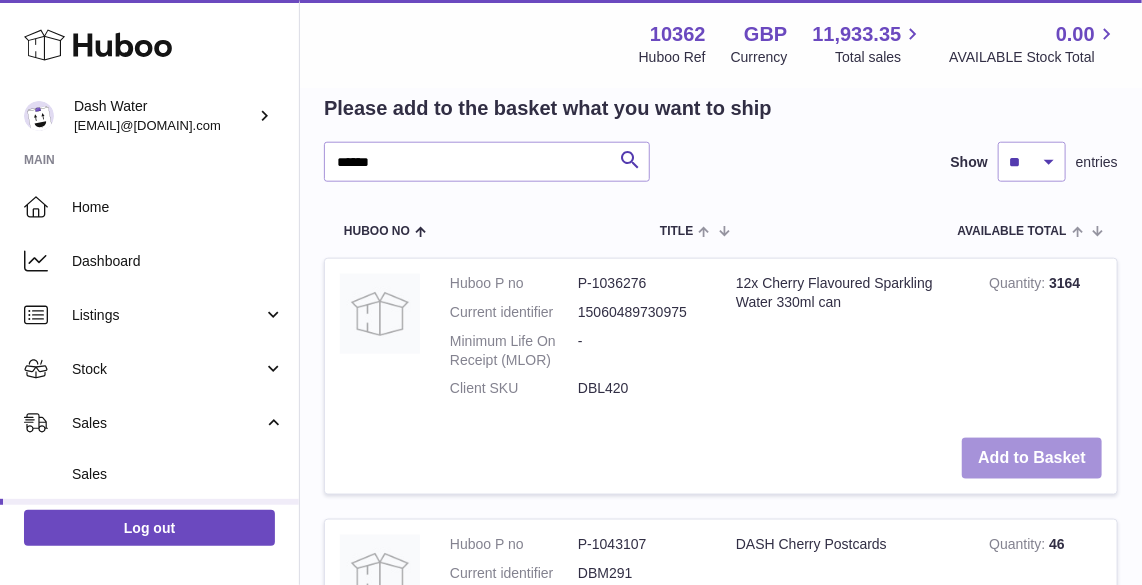 scroll, scrollTop: 624, scrollLeft: 0, axis: vertical 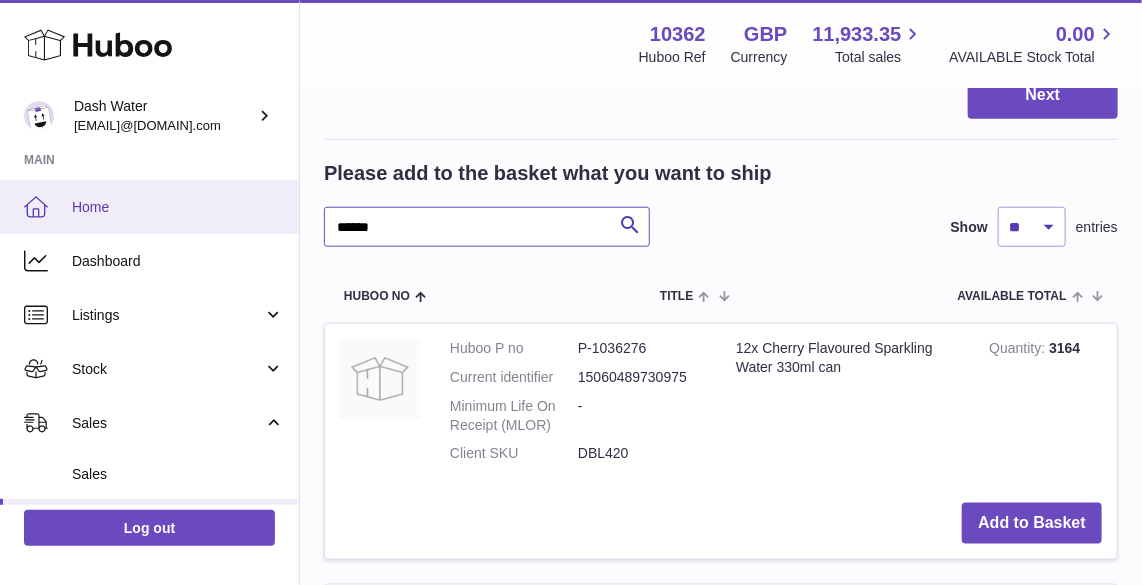 drag, startPoint x: 455, startPoint y: 227, endPoint x: 125, endPoint y: 212, distance: 330.34073 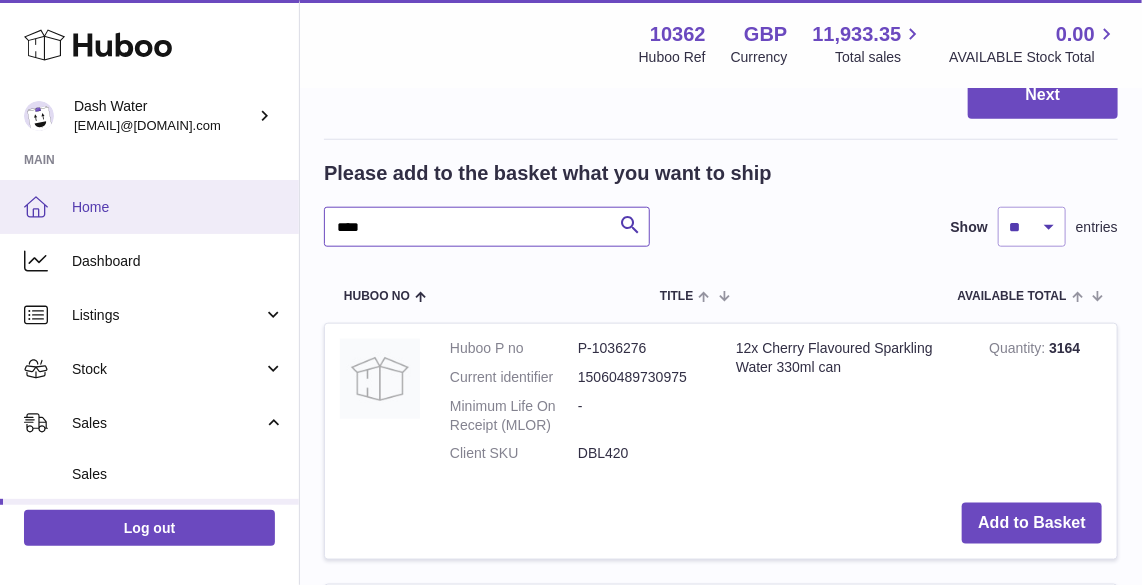 type on "****" 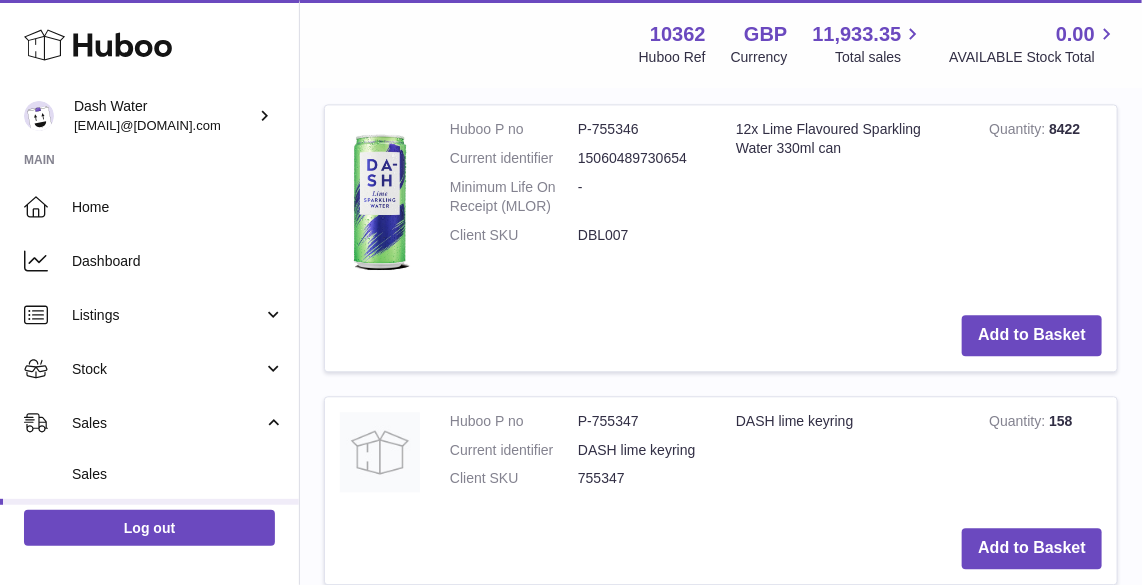 scroll, scrollTop: 1624, scrollLeft: 0, axis: vertical 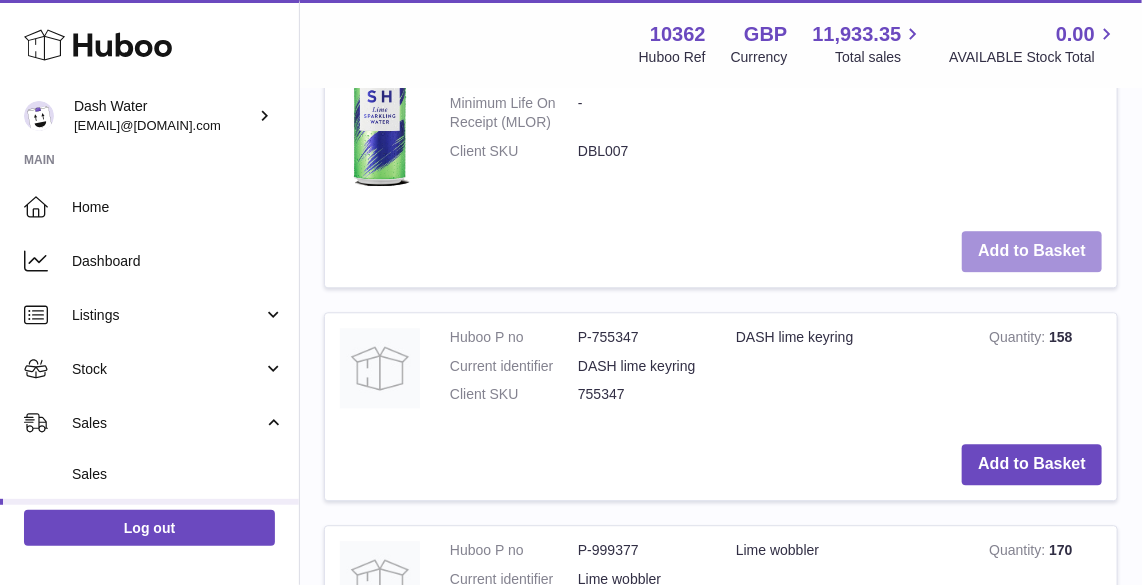 click on "Add to Basket" at bounding box center [1032, 251] 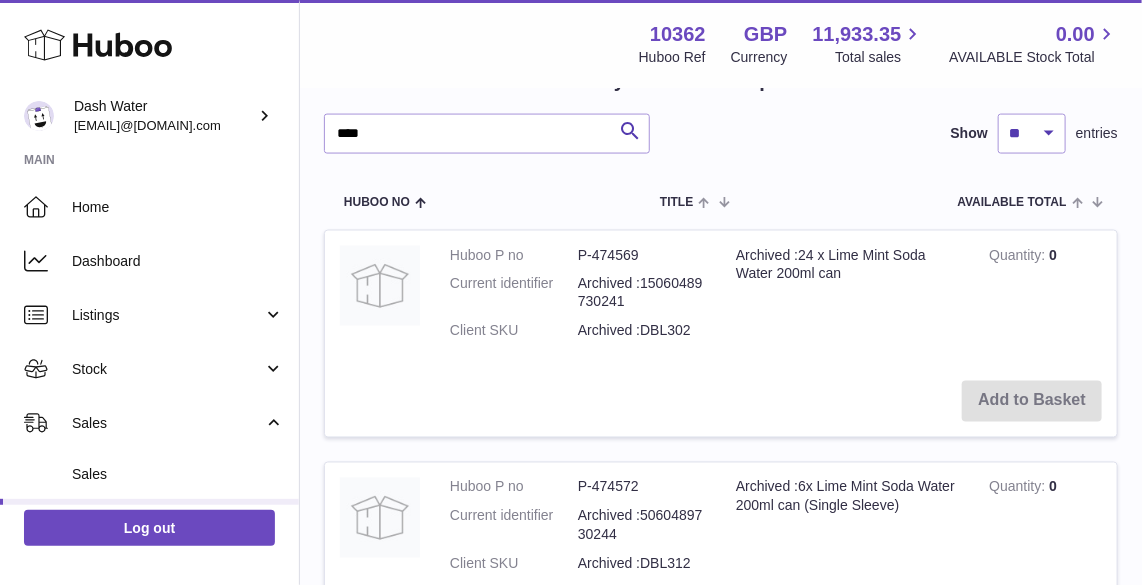 scroll, scrollTop: 1047, scrollLeft: 0, axis: vertical 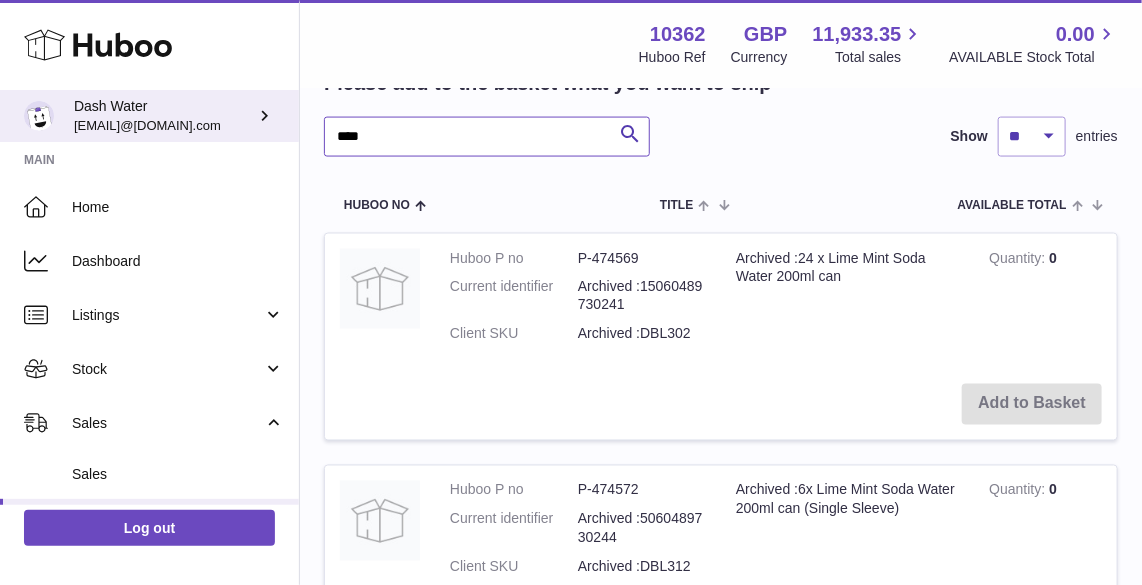 drag, startPoint x: 347, startPoint y: 132, endPoint x: 186, endPoint y: 124, distance: 161.19864 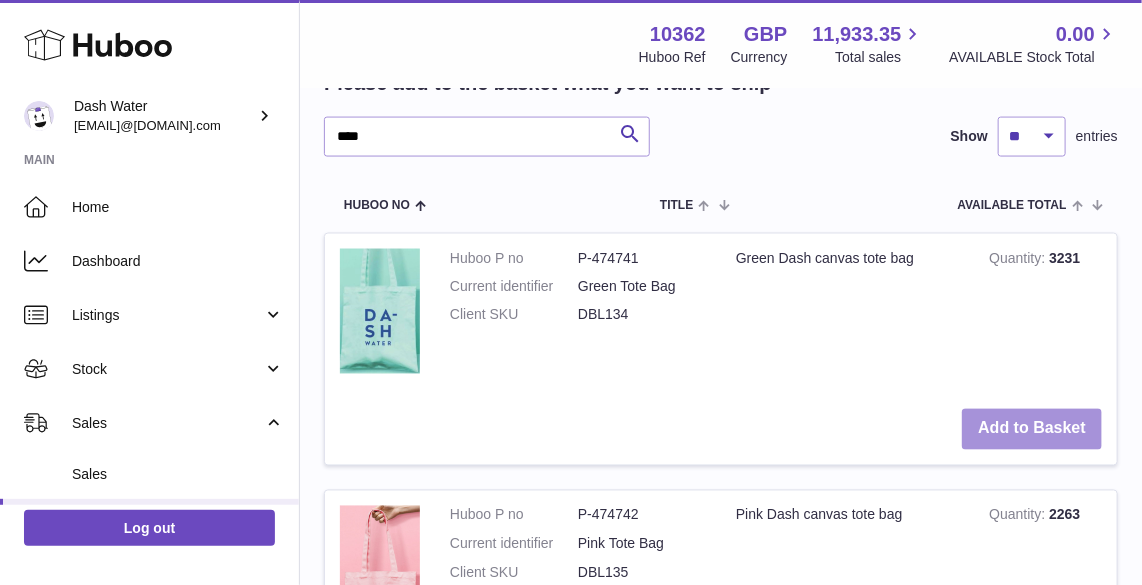 click on "Add to Basket" at bounding box center (1032, 429) 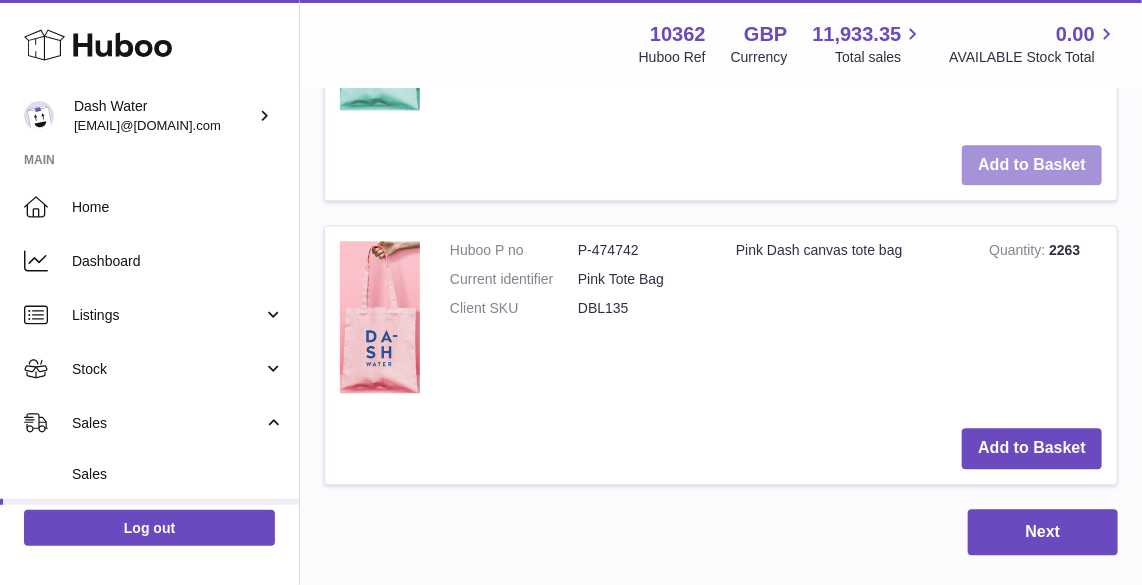 scroll, scrollTop: 1599, scrollLeft: 0, axis: vertical 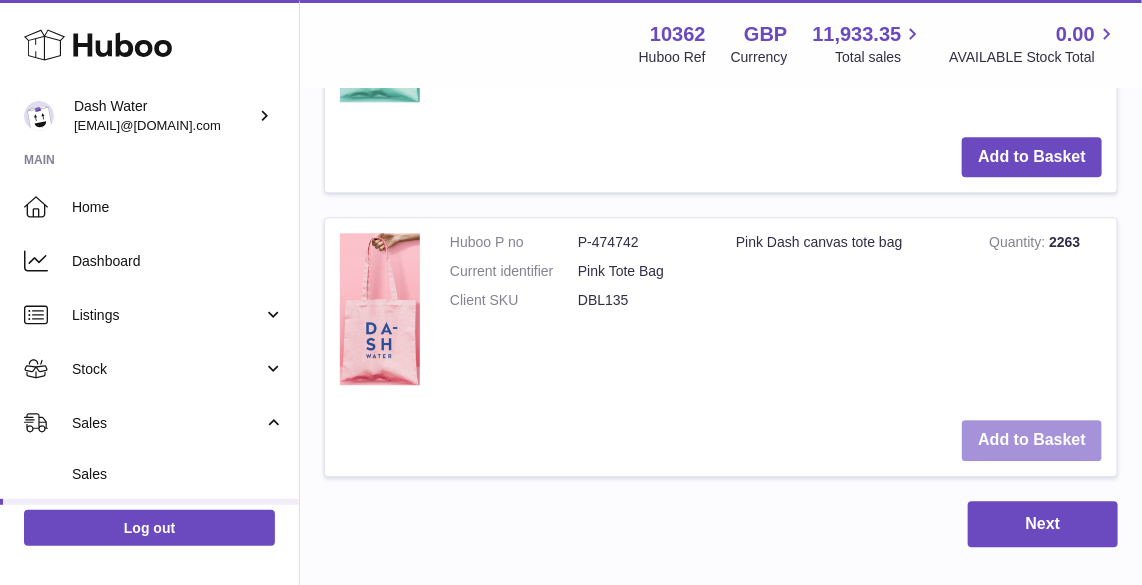 click on "Add to Basket" at bounding box center (1032, 440) 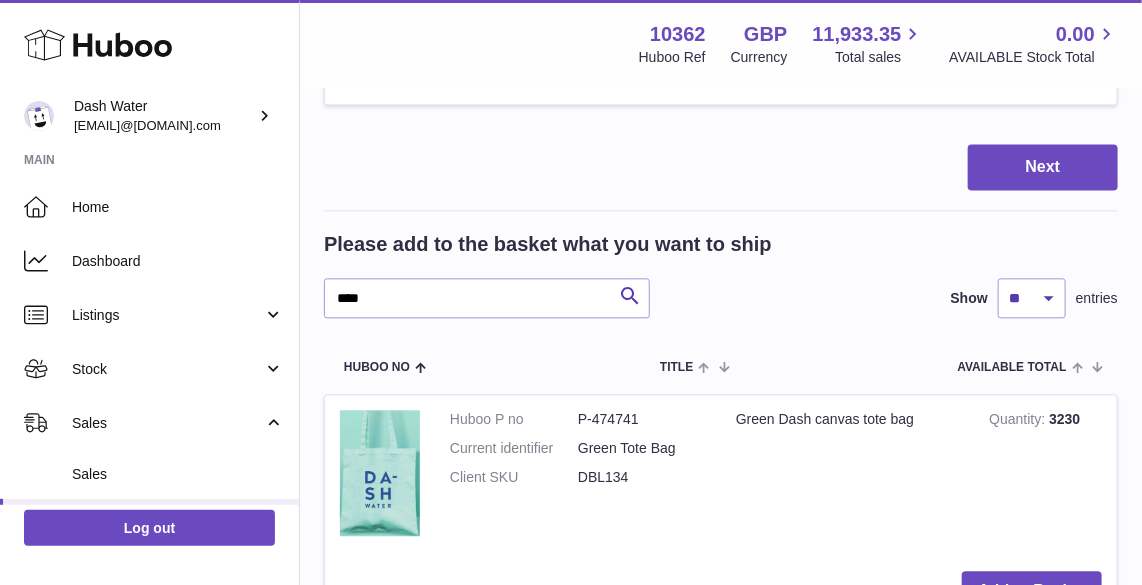 scroll, scrollTop: 1545, scrollLeft: 0, axis: vertical 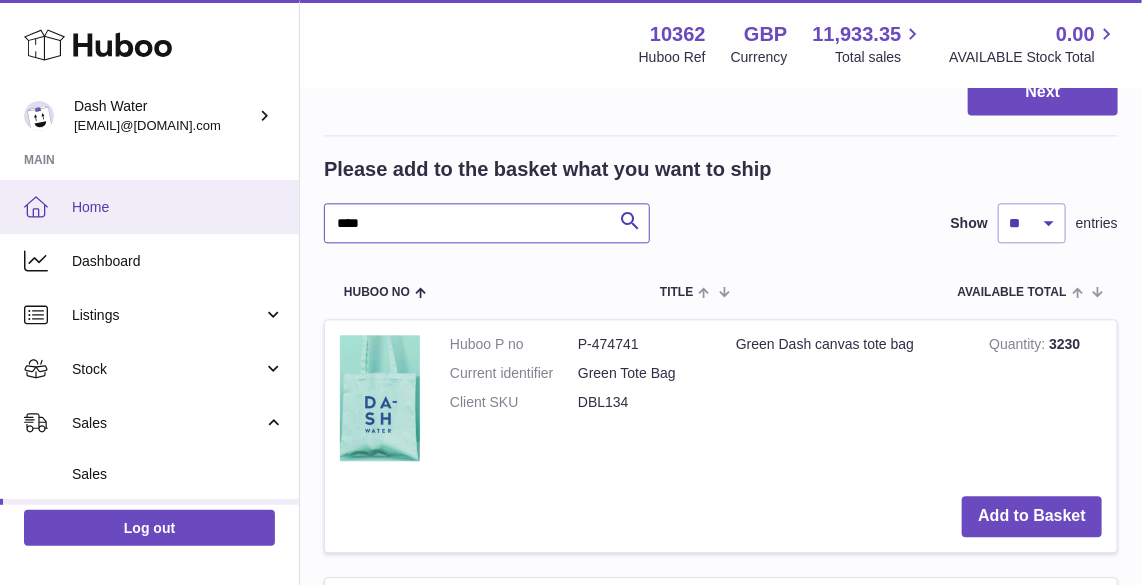 drag, startPoint x: 446, startPoint y: 222, endPoint x: 268, endPoint y: 213, distance: 178.22739 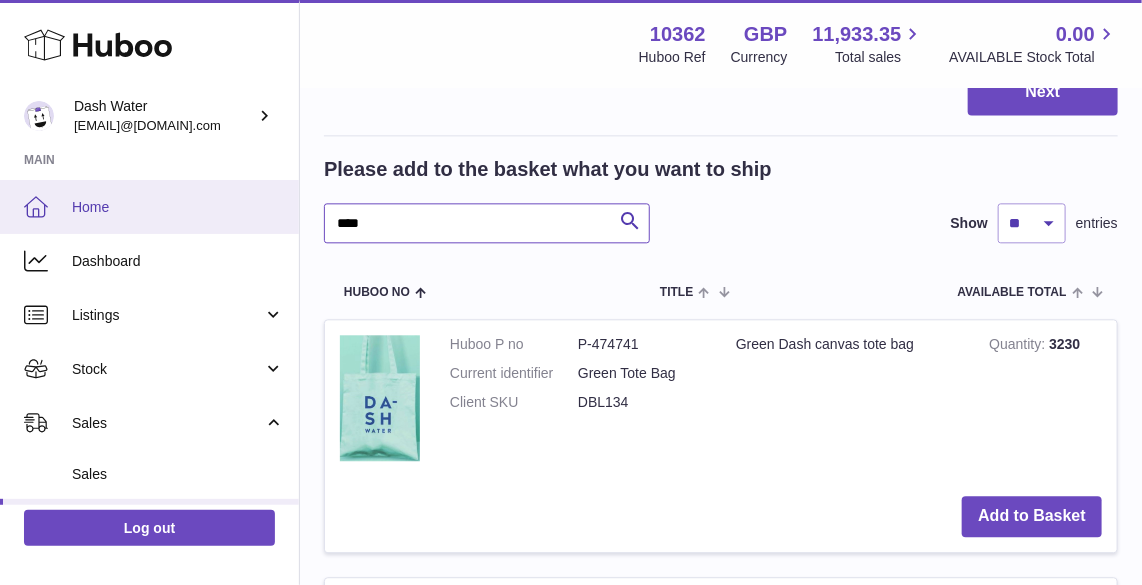 type on "****" 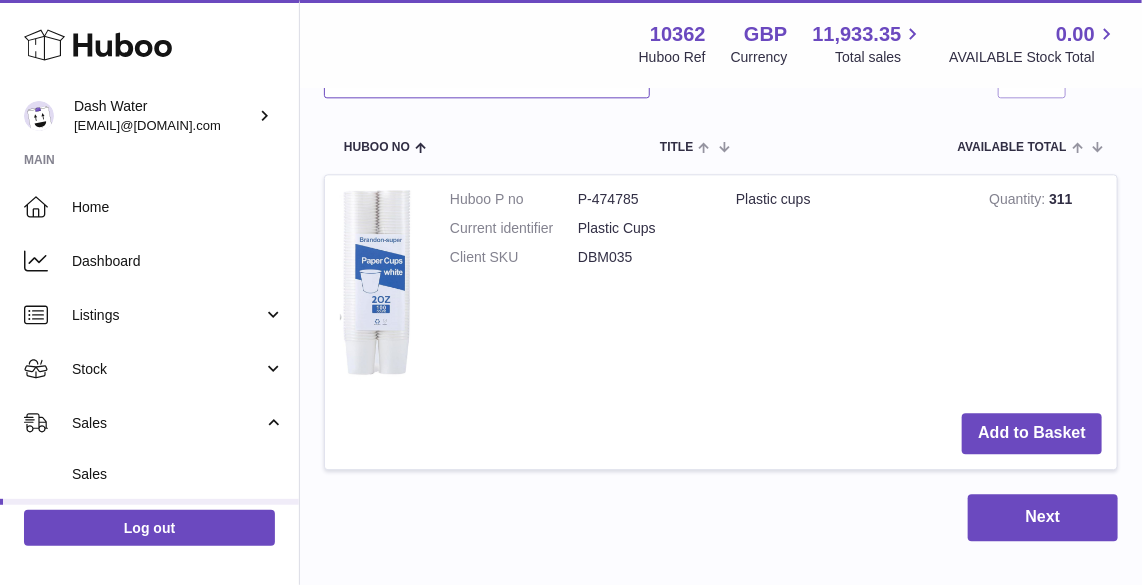 scroll, scrollTop: 1727, scrollLeft: 0, axis: vertical 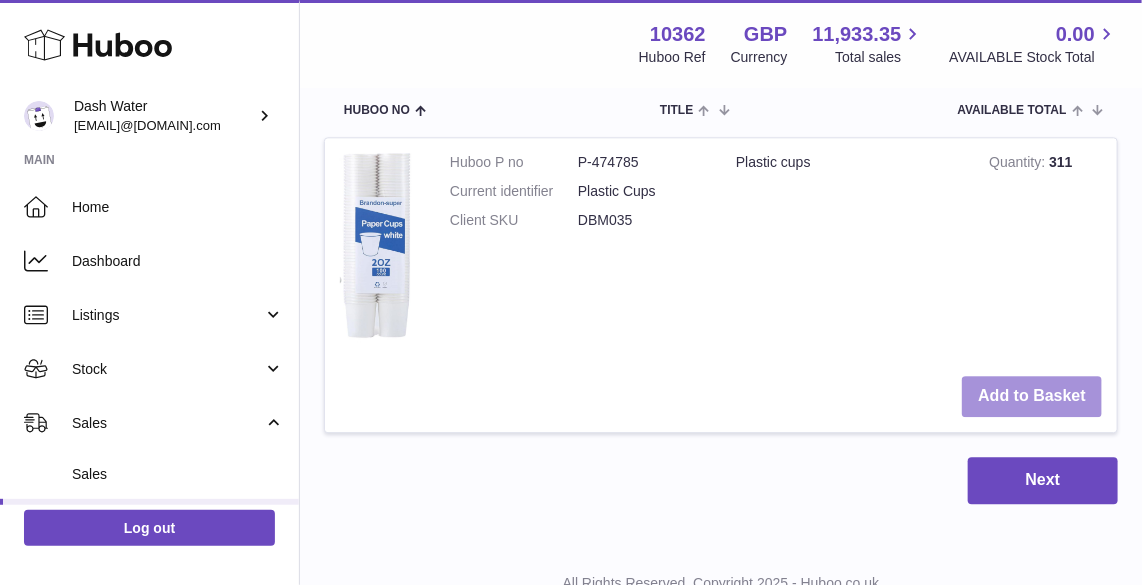 click on "Add to Basket" at bounding box center [1032, 396] 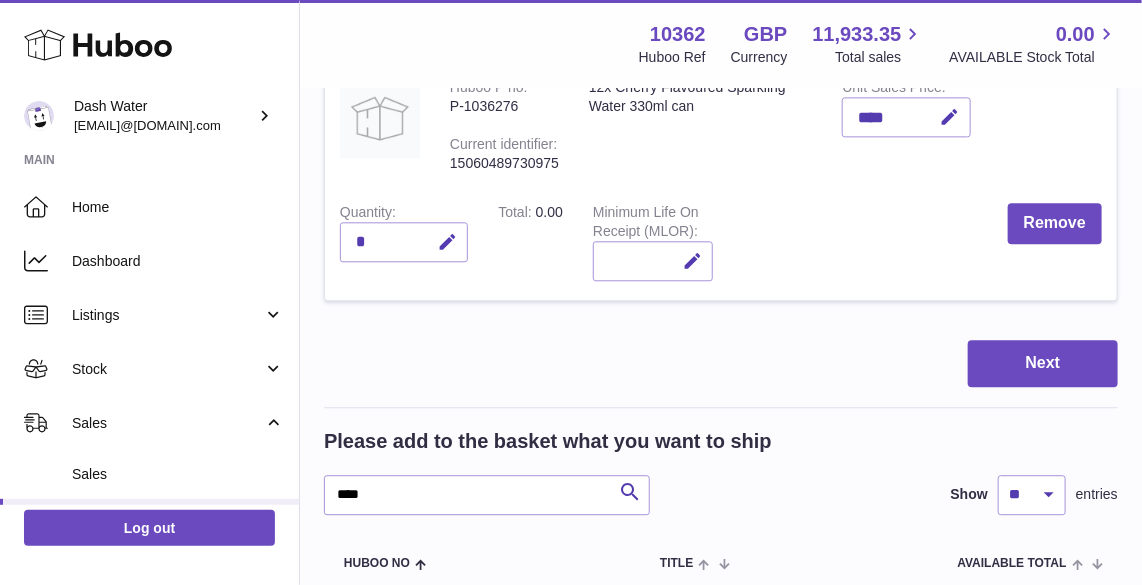 scroll, scrollTop: 1613, scrollLeft: 0, axis: vertical 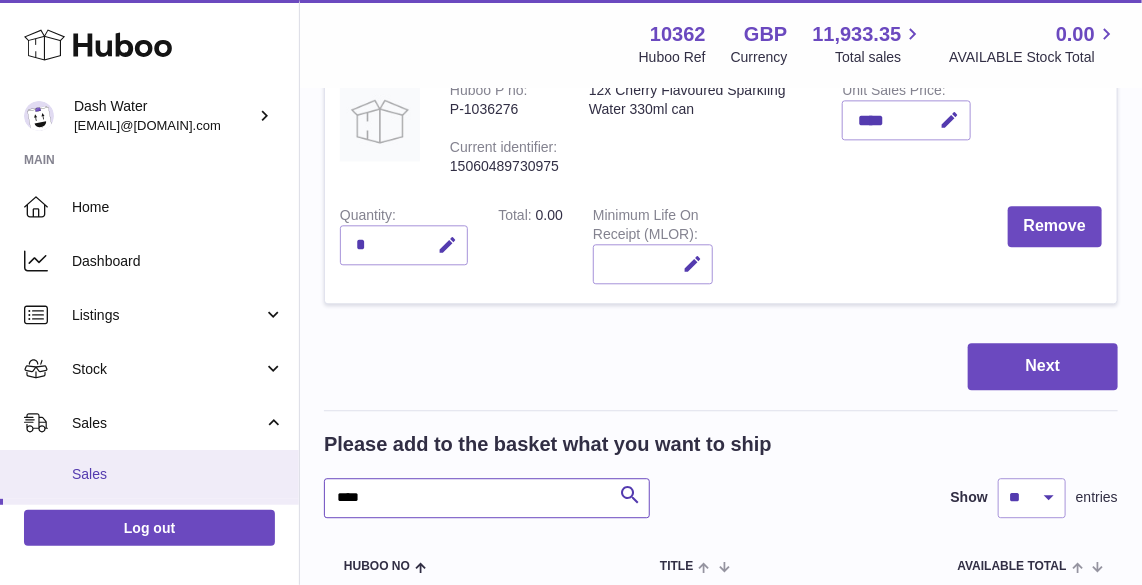 drag, startPoint x: 449, startPoint y: 493, endPoint x: 122, endPoint y: 462, distance: 328.46613 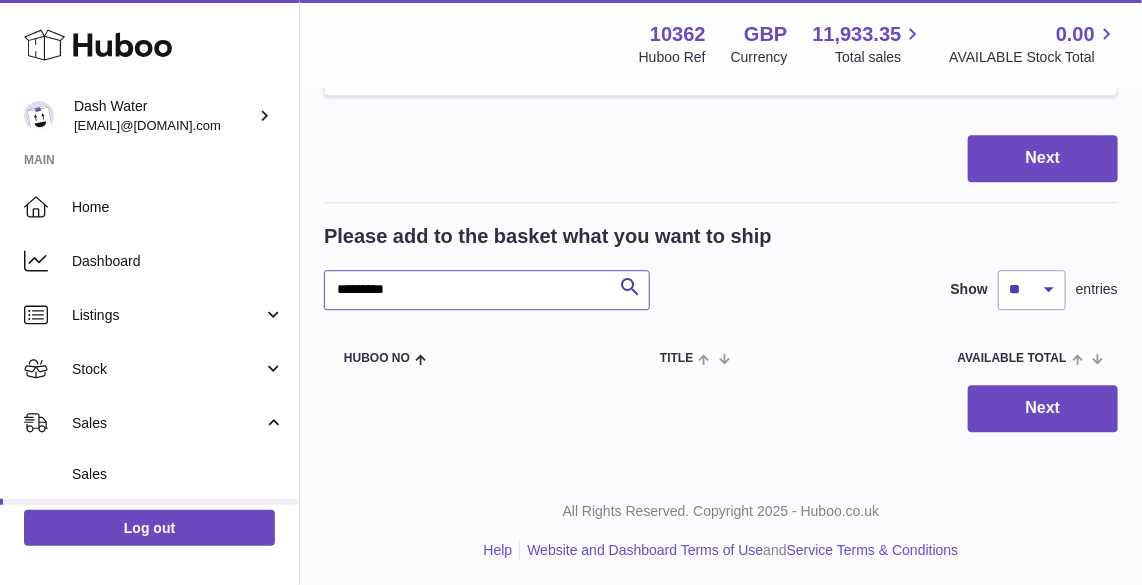 scroll, scrollTop: 1821, scrollLeft: 0, axis: vertical 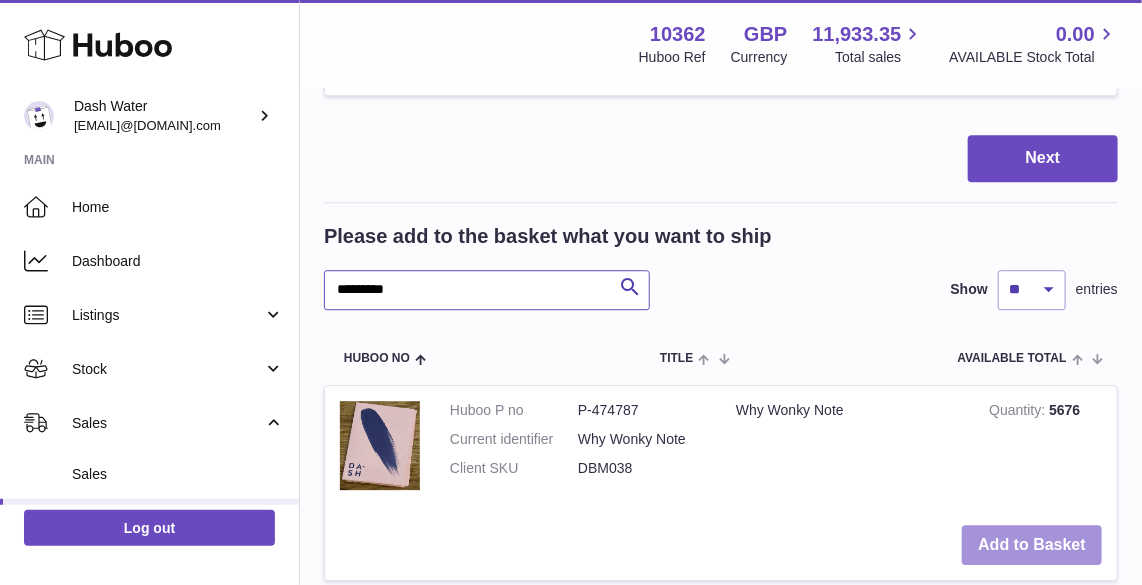 type on "*********" 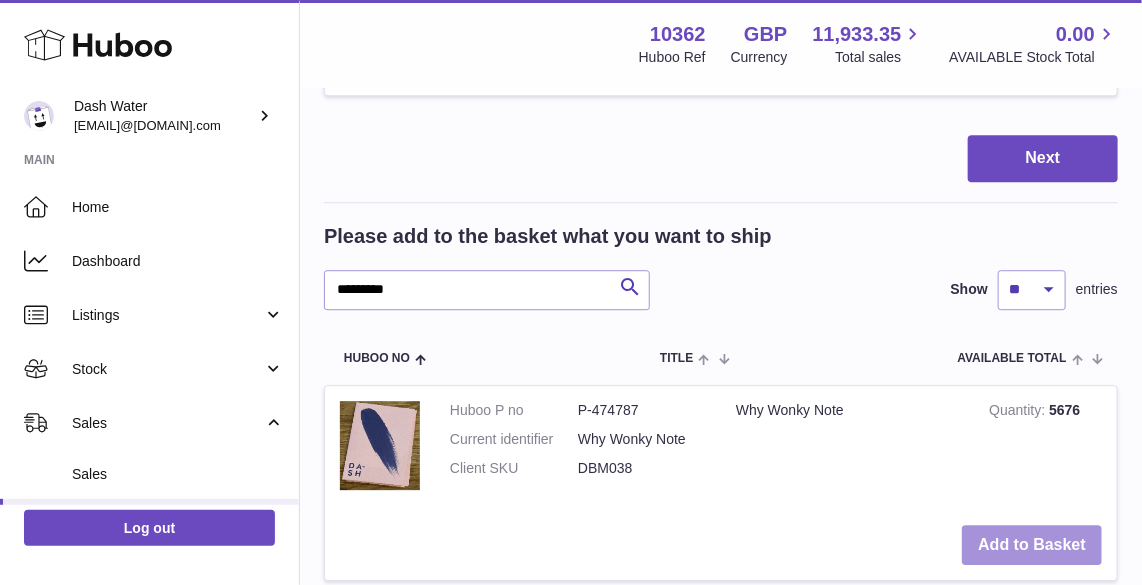 click on "Add to Basket" at bounding box center [1032, 545] 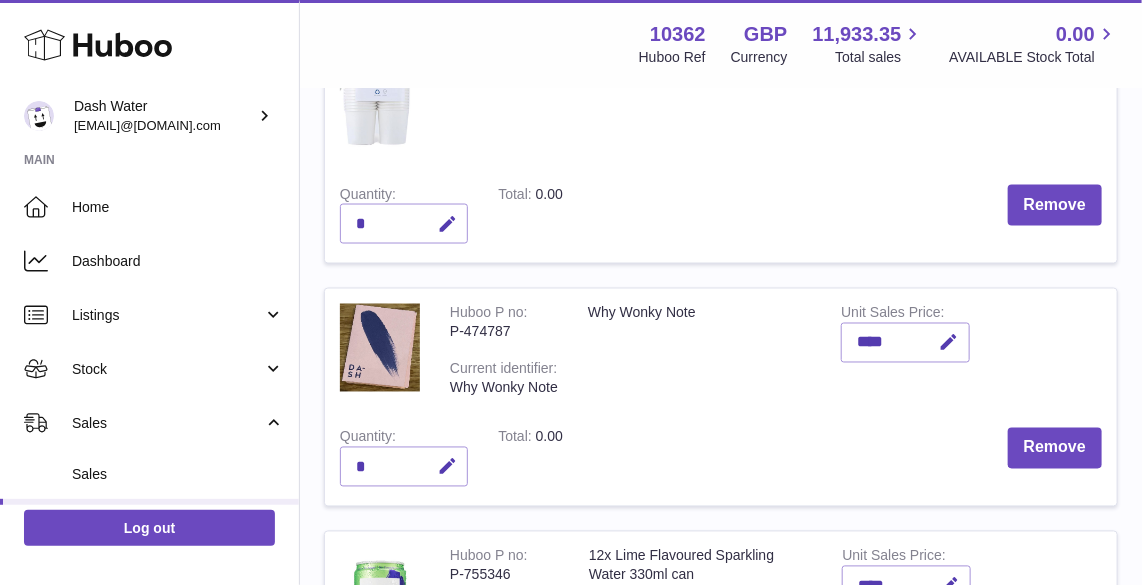scroll, scrollTop: 1064, scrollLeft: 0, axis: vertical 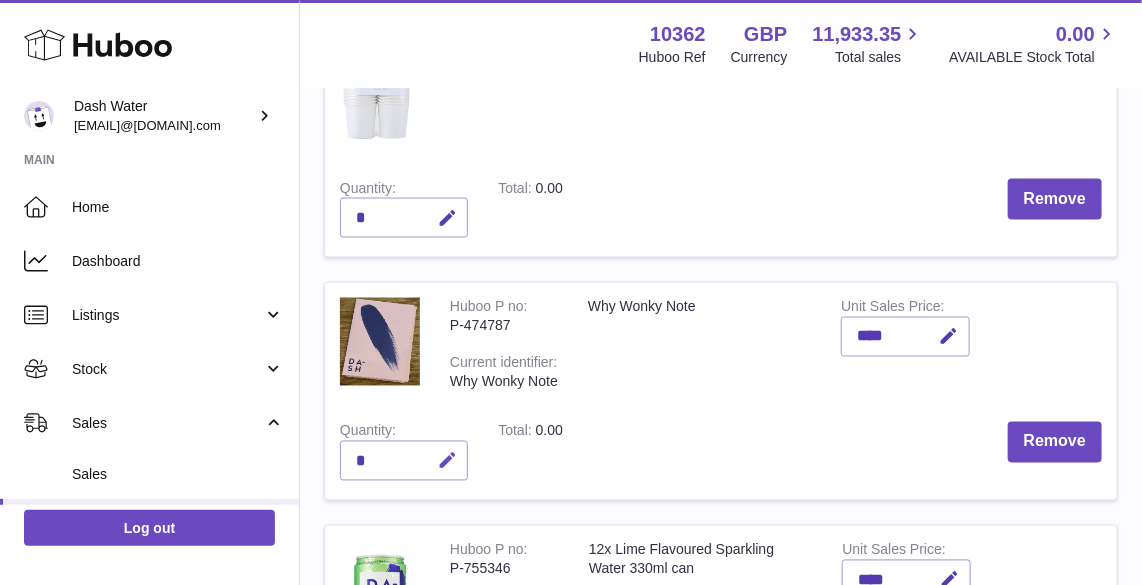 click at bounding box center (447, 461) 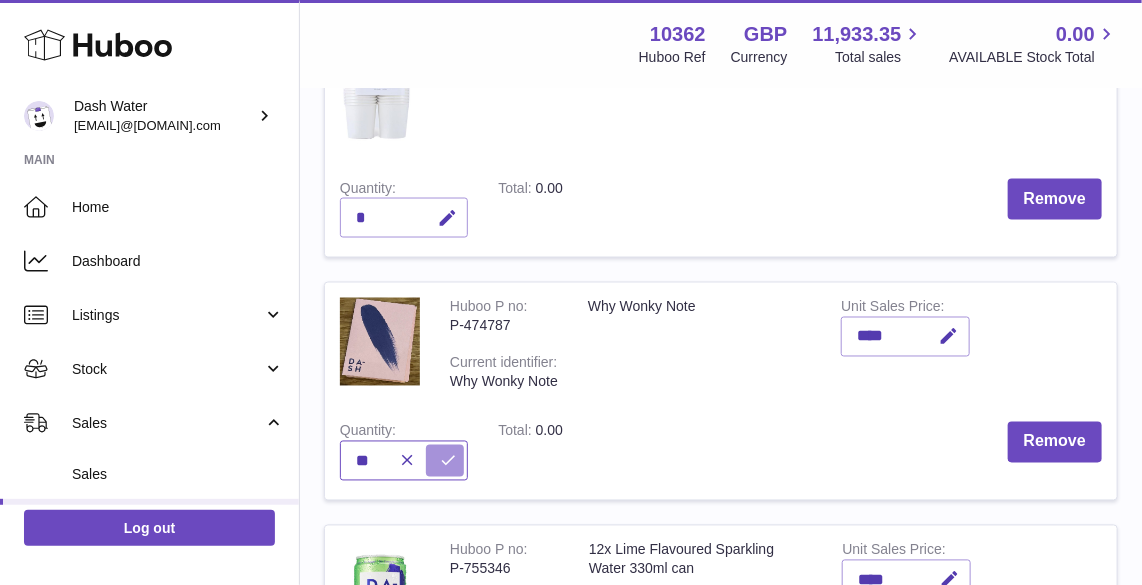 type on "**" 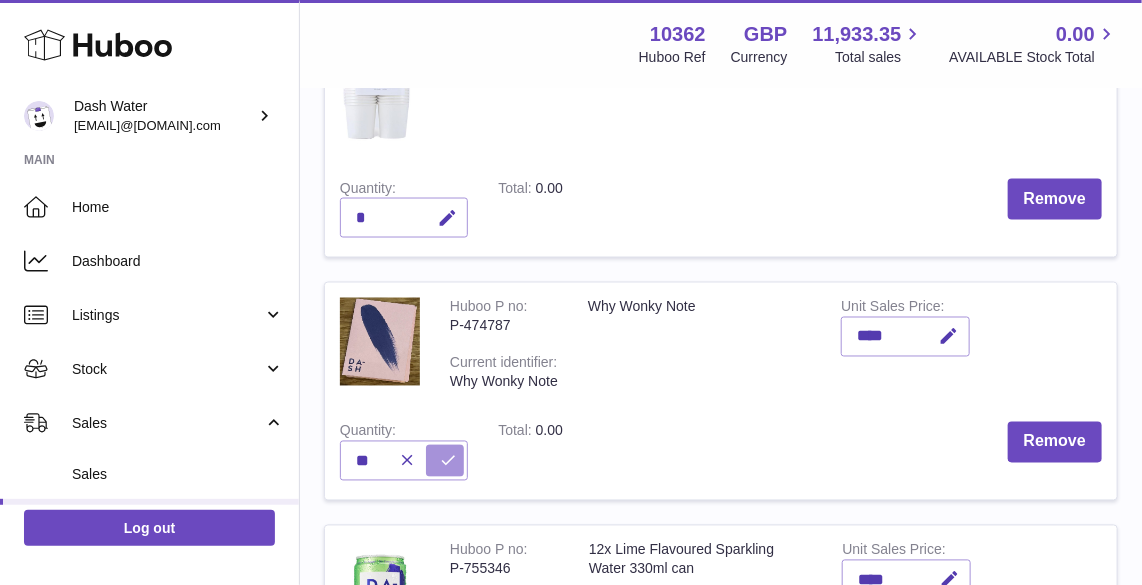 click at bounding box center [445, 461] 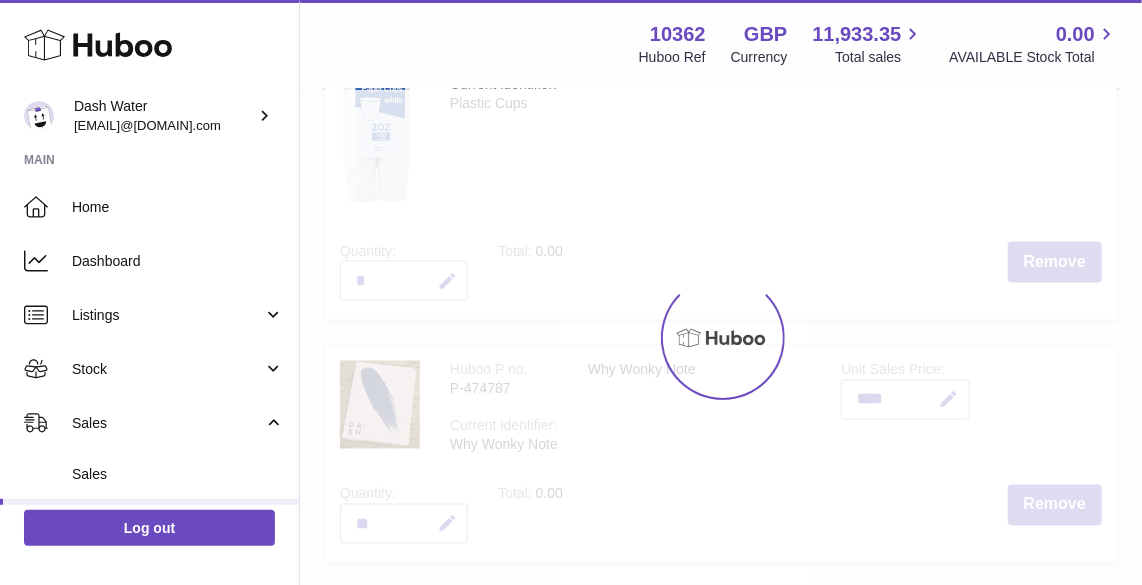 scroll, scrollTop: 973, scrollLeft: 0, axis: vertical 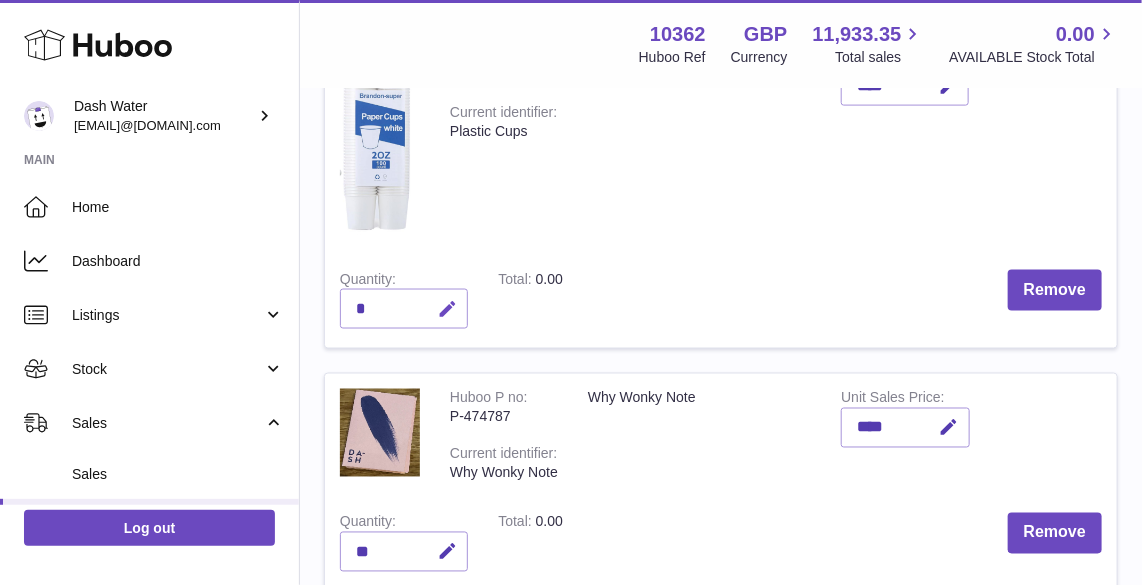 click at bounding box center (447, 309) 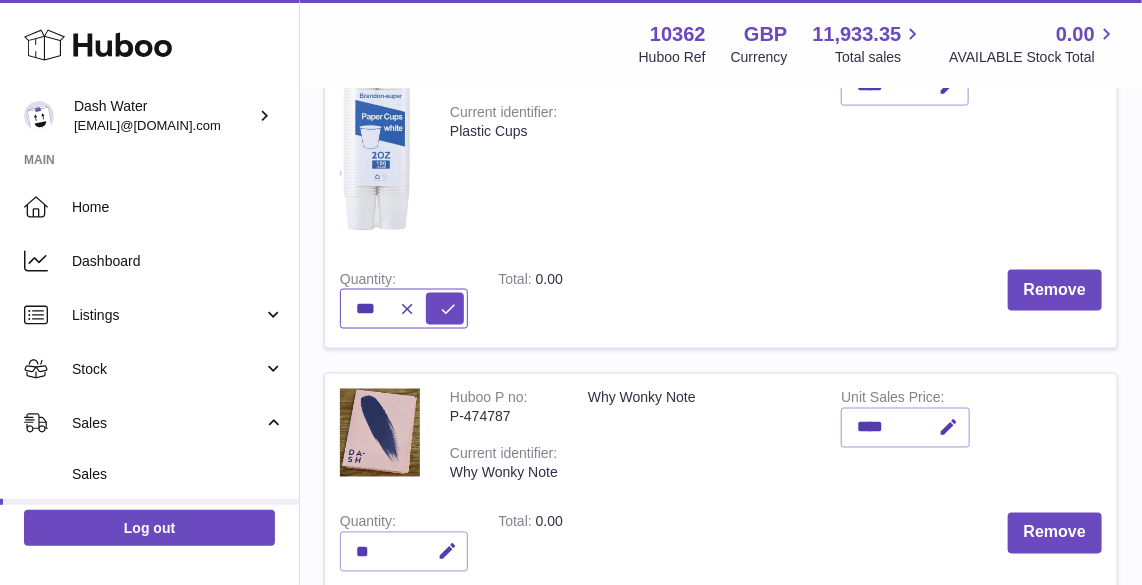 type on "***" 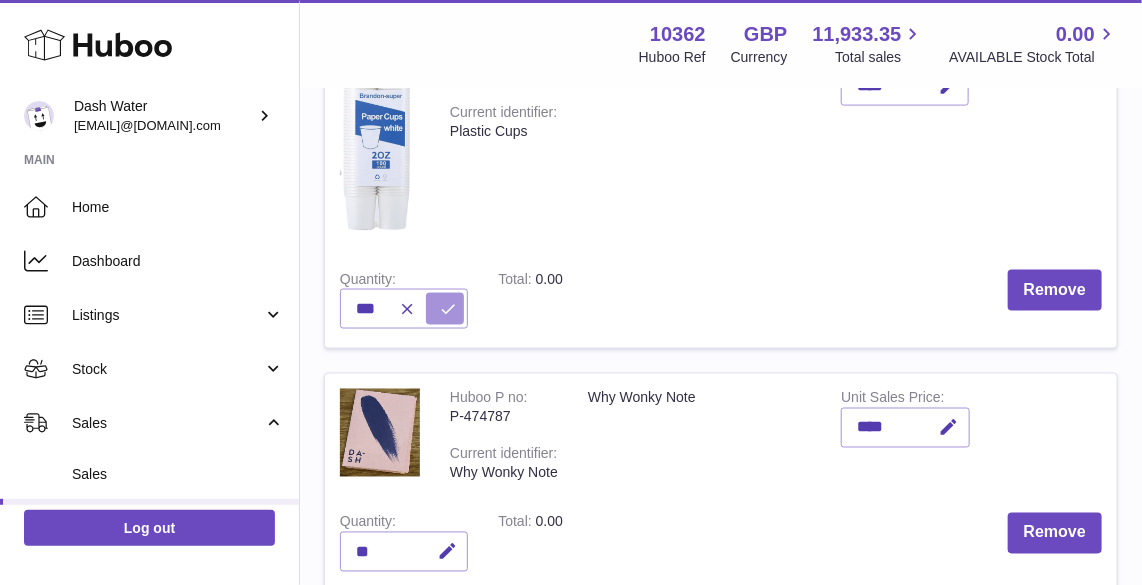click at bounding box center [448, 309] 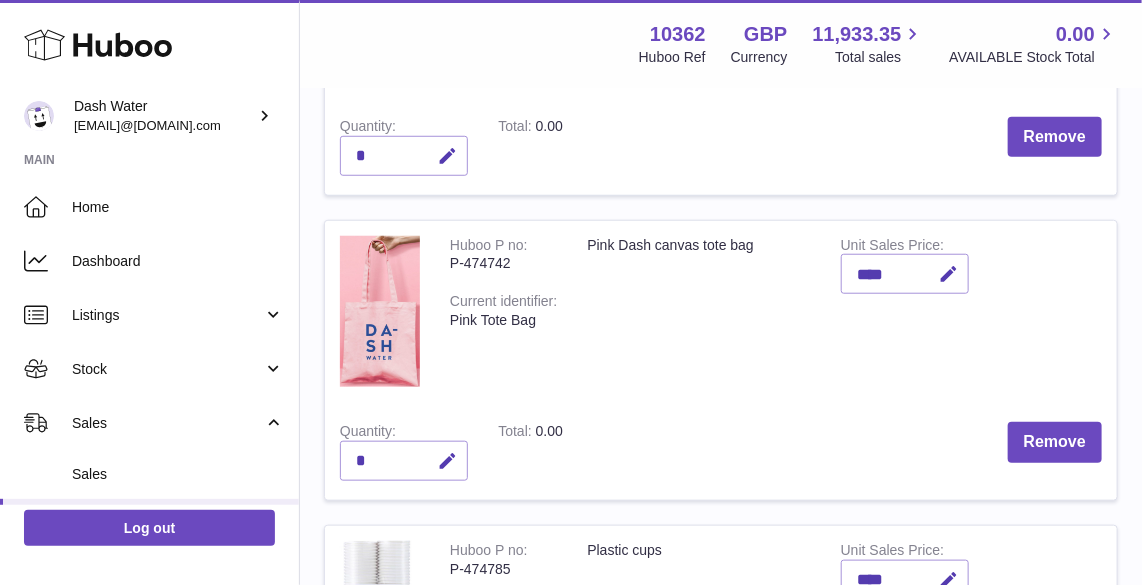scroll, scrollTop: 478, scrollLeft: 0, axis: vertical 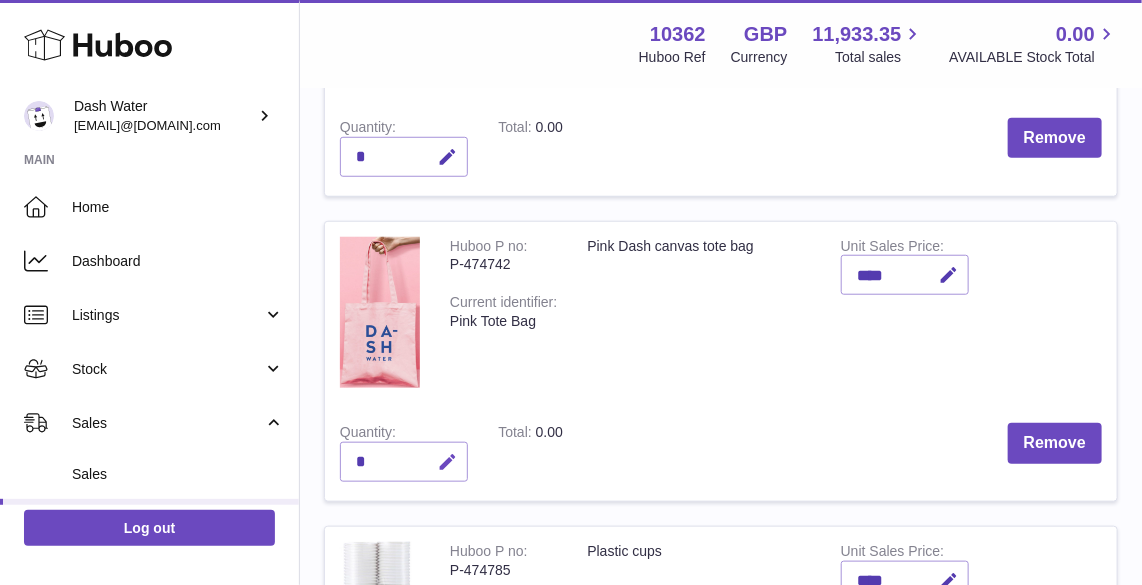 click at bounding box center [447, 462] 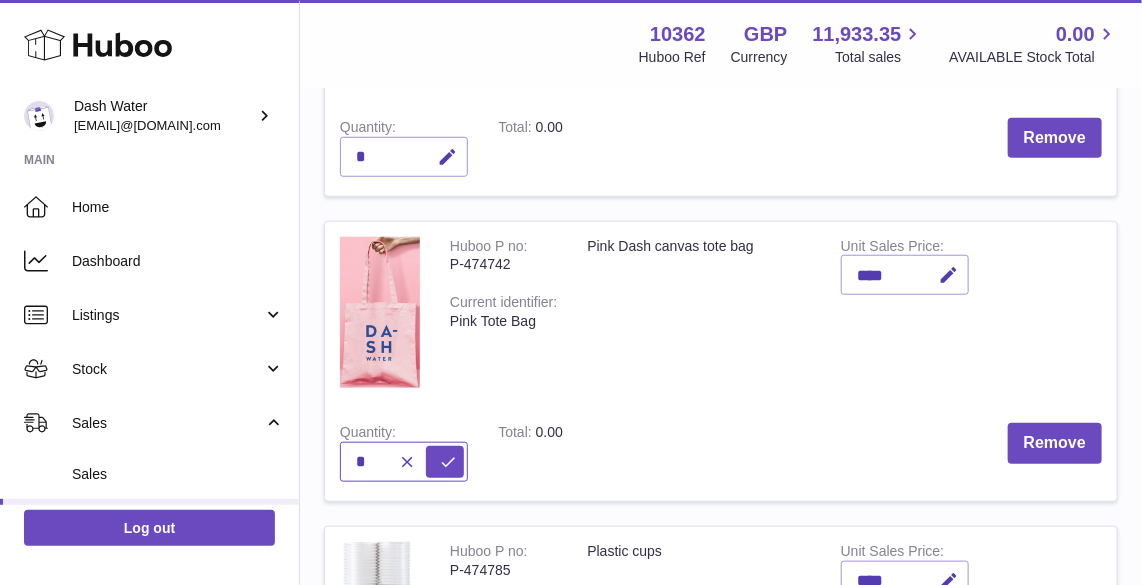 type on "*" 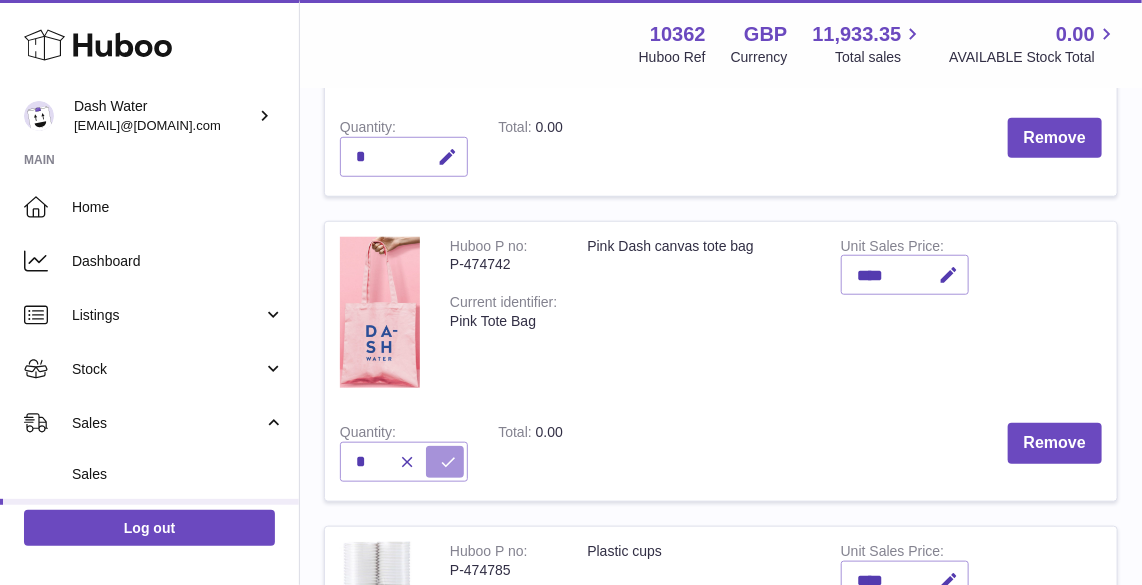 click at bounding box center (448, 462) 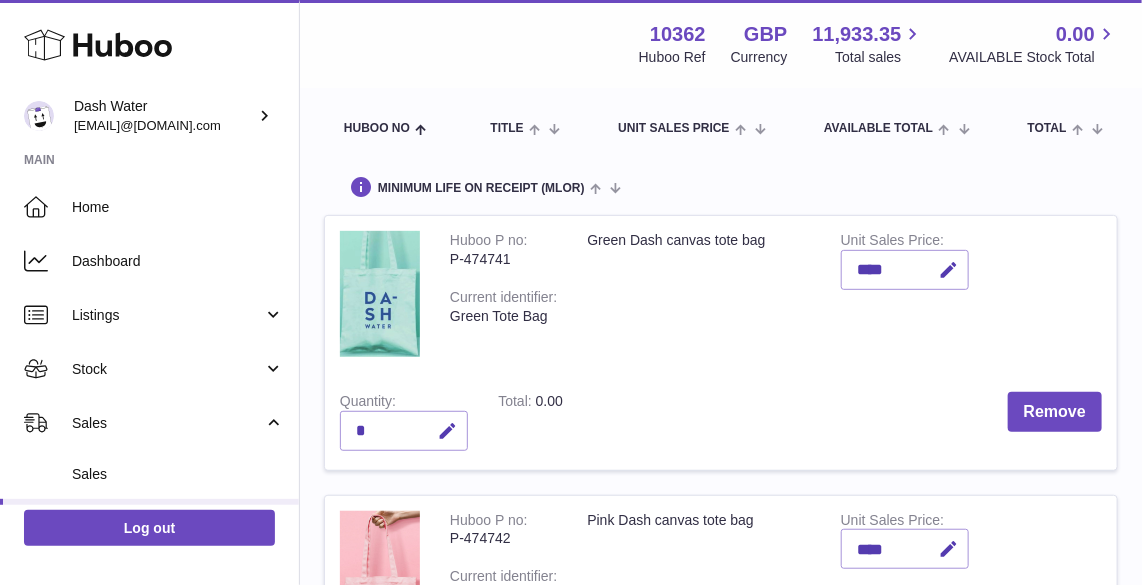 scroll, scrollTop: 189, scrollLeft: 0, axis: vertical 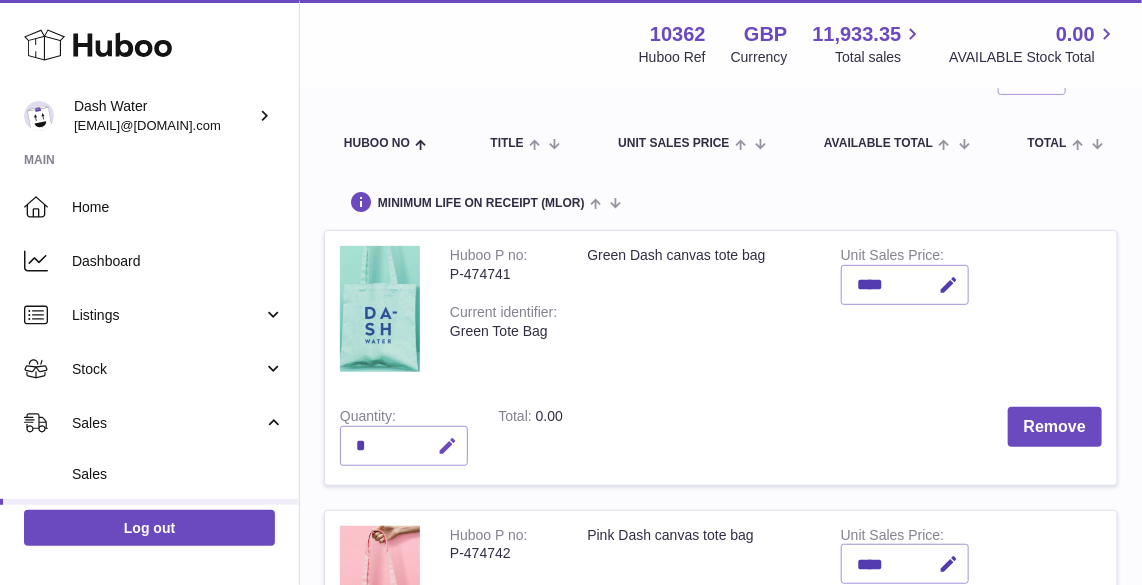 click at bounding box center [447, 446] 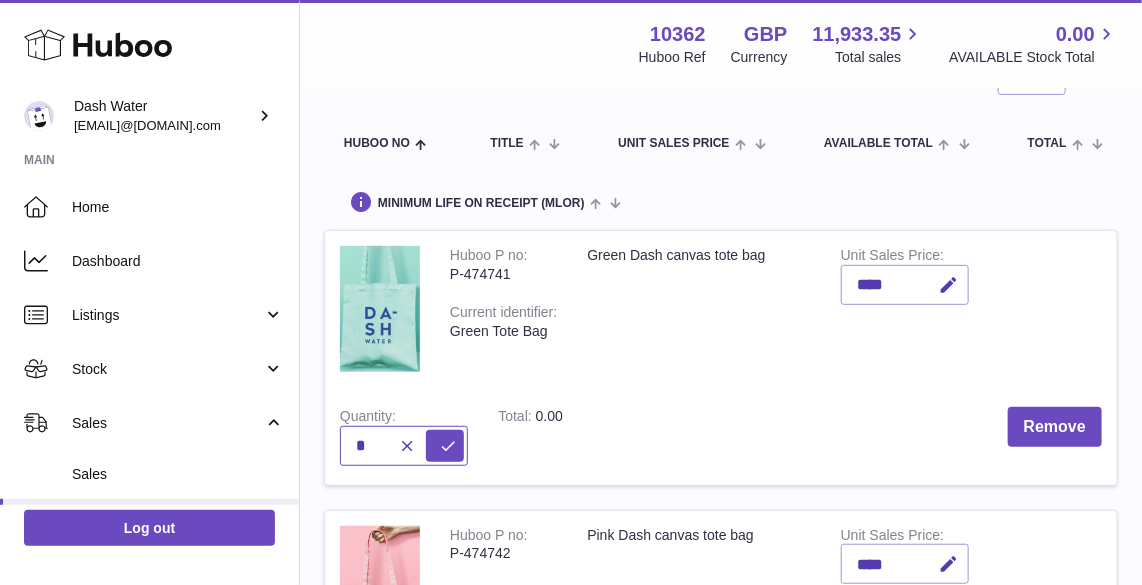 type on "*" 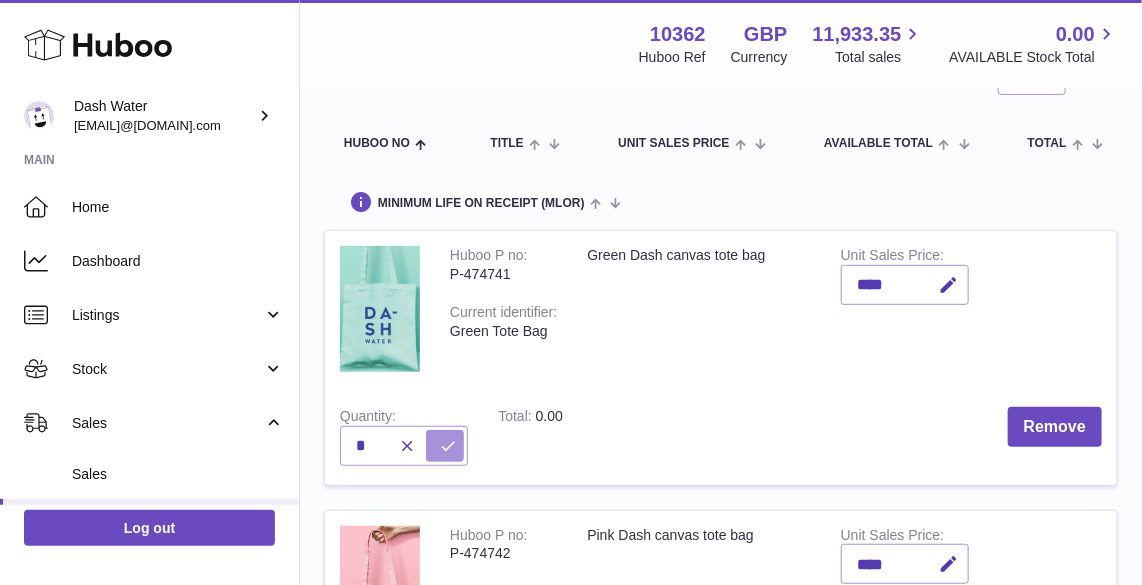 click at bounding box center [448, 446] 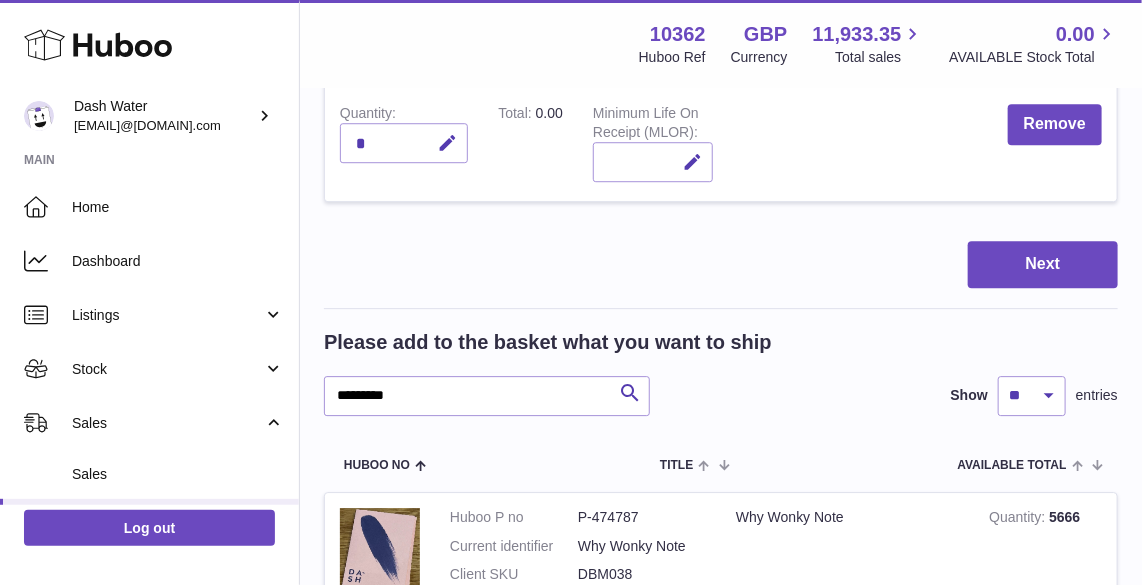 scroll, scrollTop: 1959, scrollLeft: 0, axis: vertical 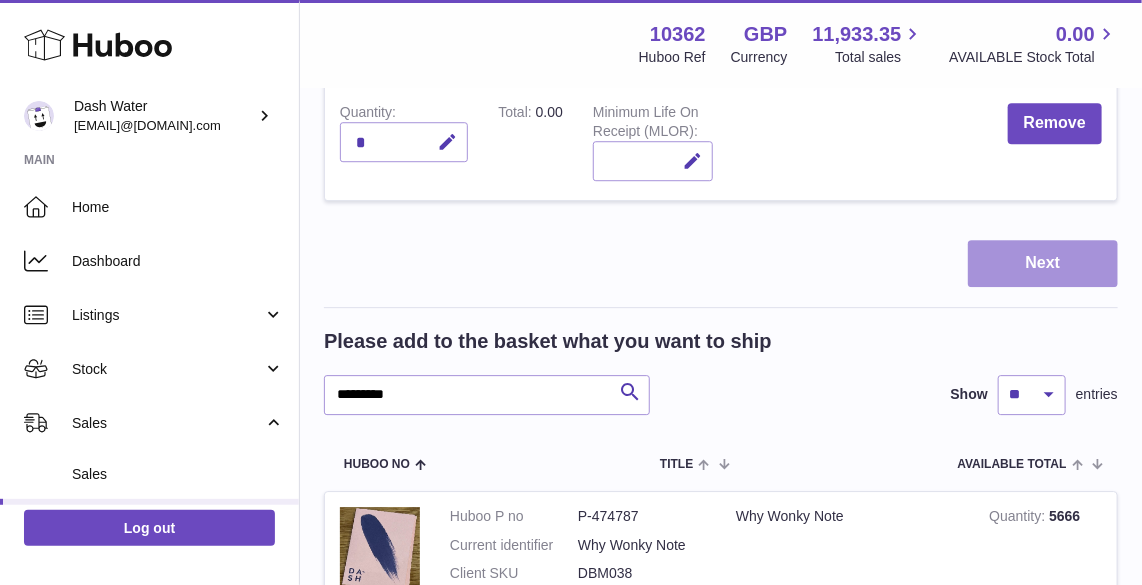 click on "Next" at bounding box center (1043, 263) 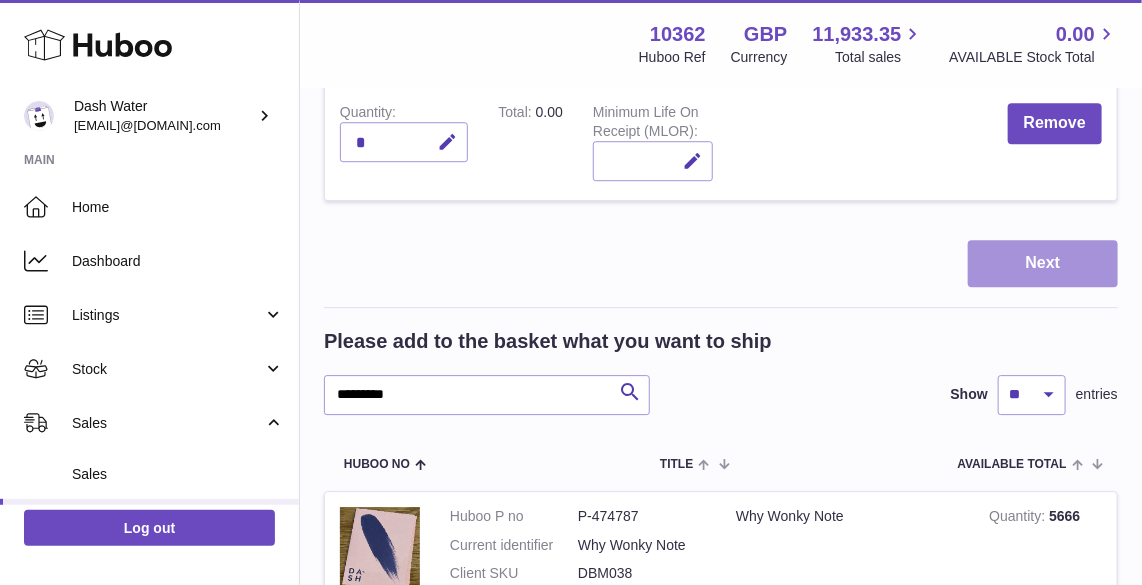 scroll, scrollTop: 0, scrollLeft: 0, axis: both 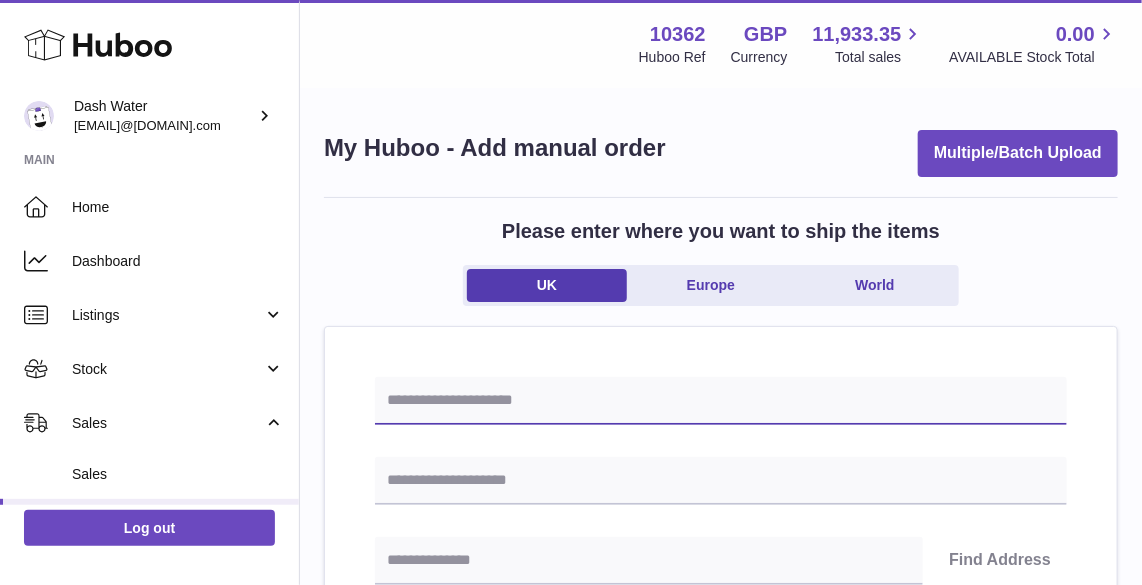 click at bounding box center (721, 401) 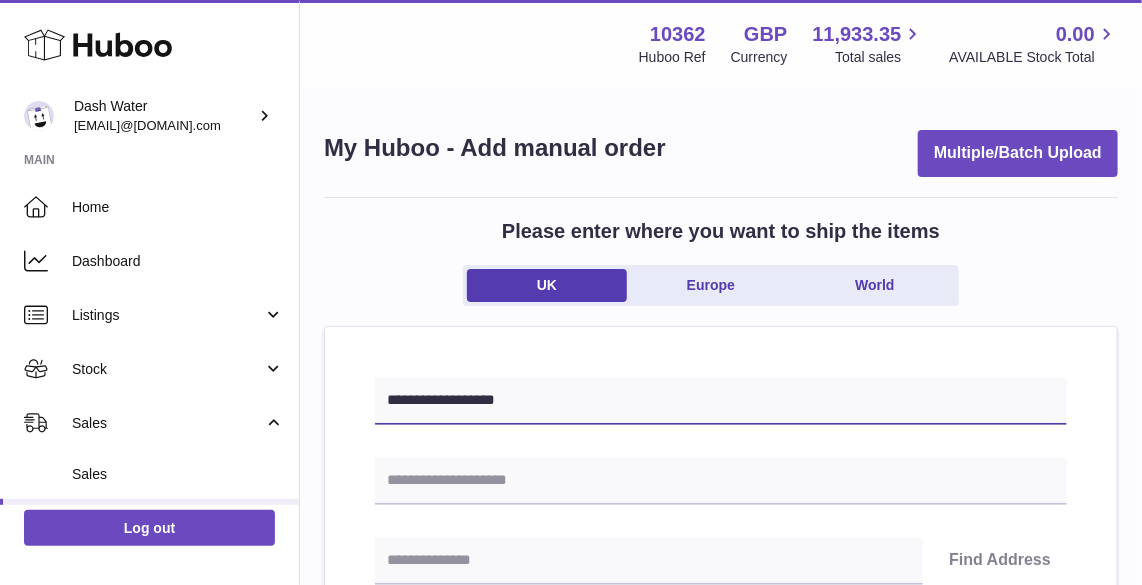 type on "**********" 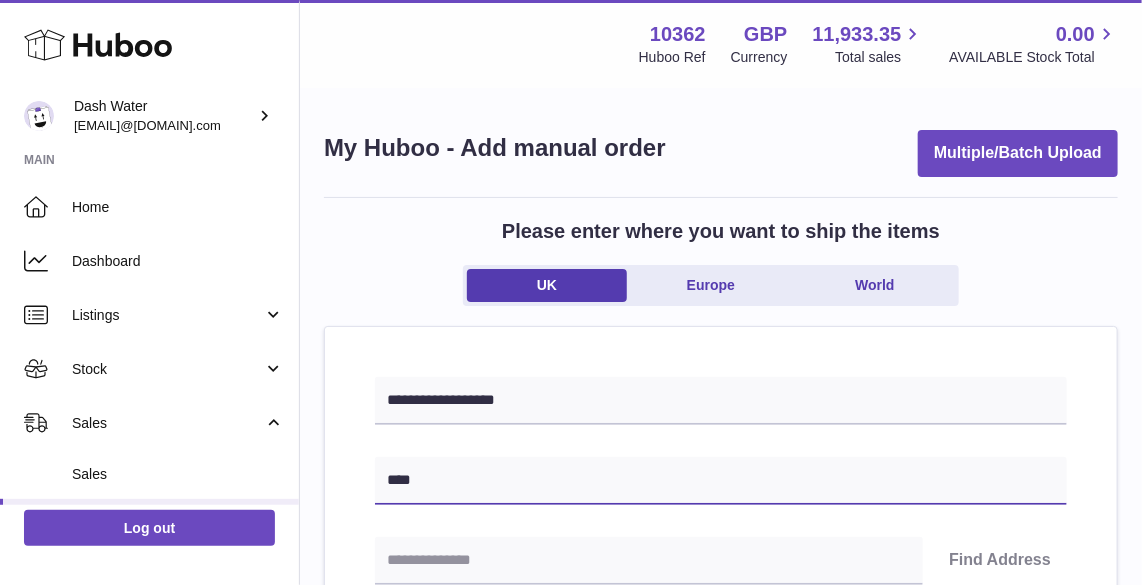 type on "**********" 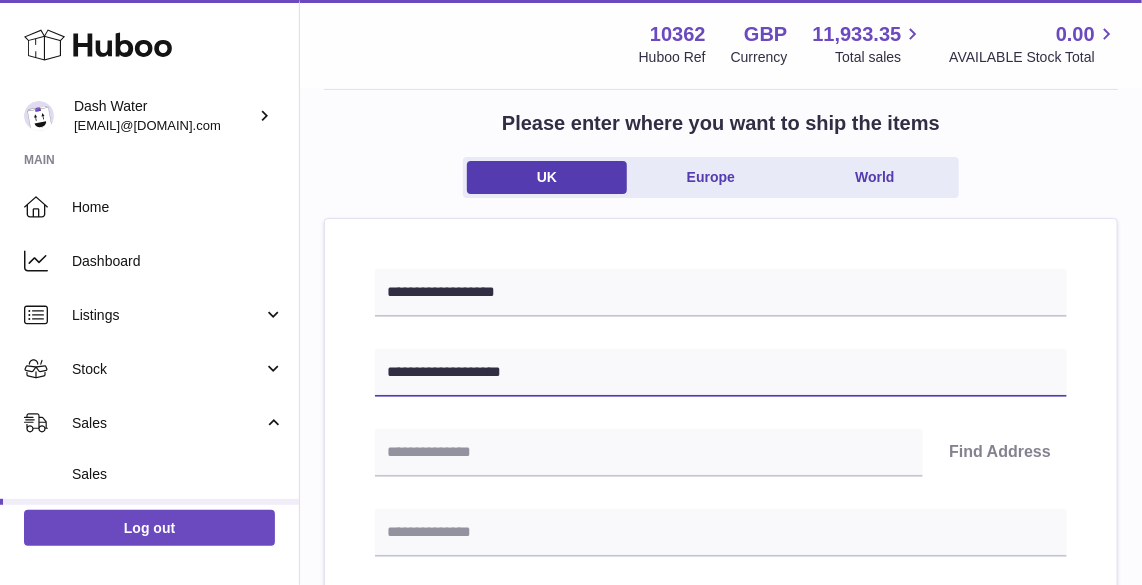 scroll, scrollTop: 121, scrollLeft: 0, axis: vertical 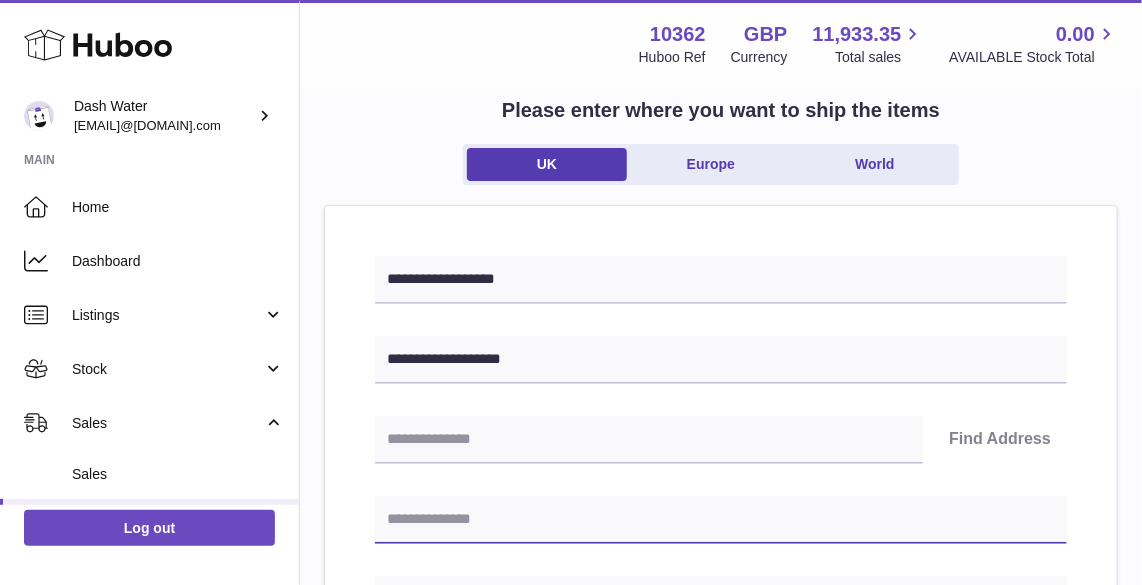 click at bounding box center (721, 520) 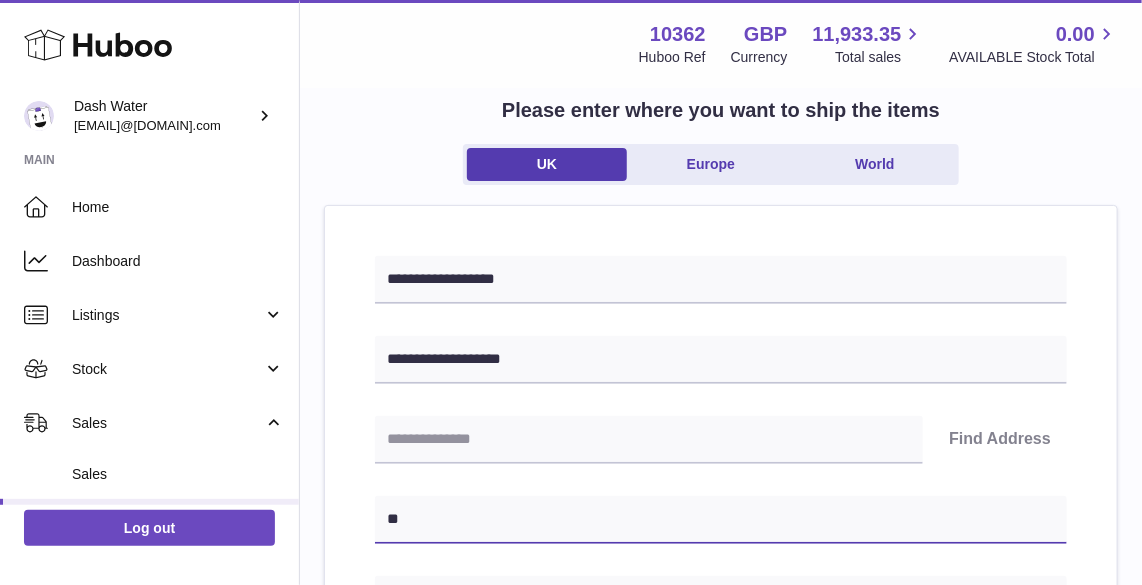 type on "**********" 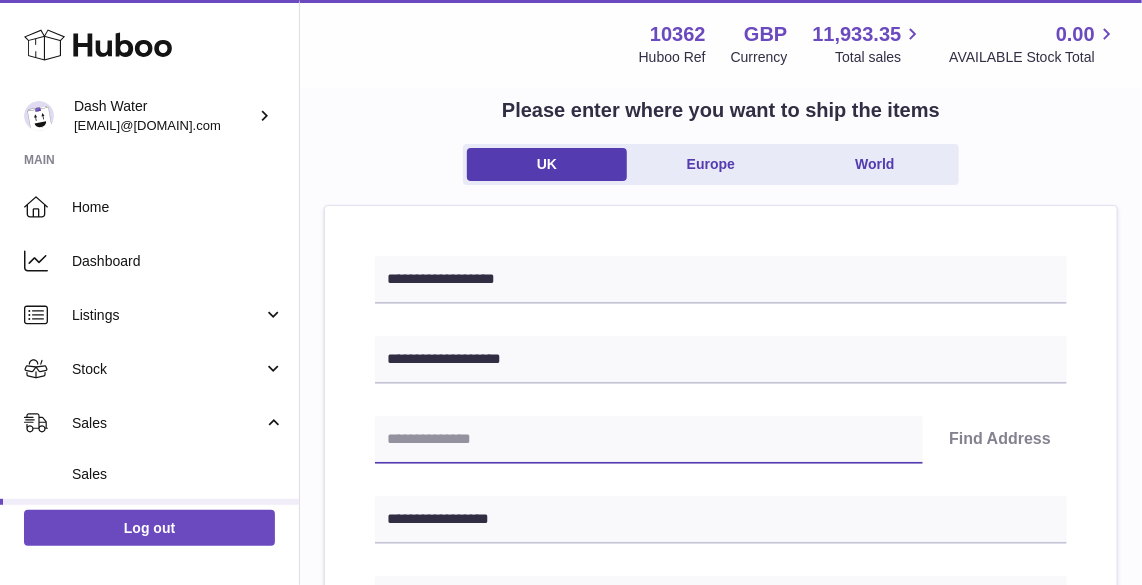 type on "******" 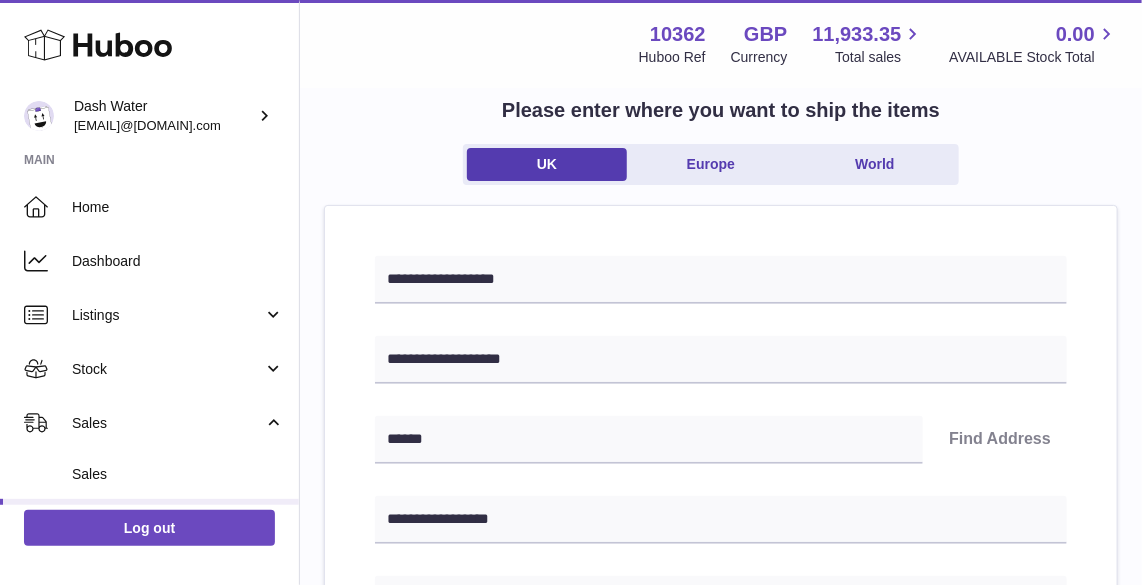type on "**********" 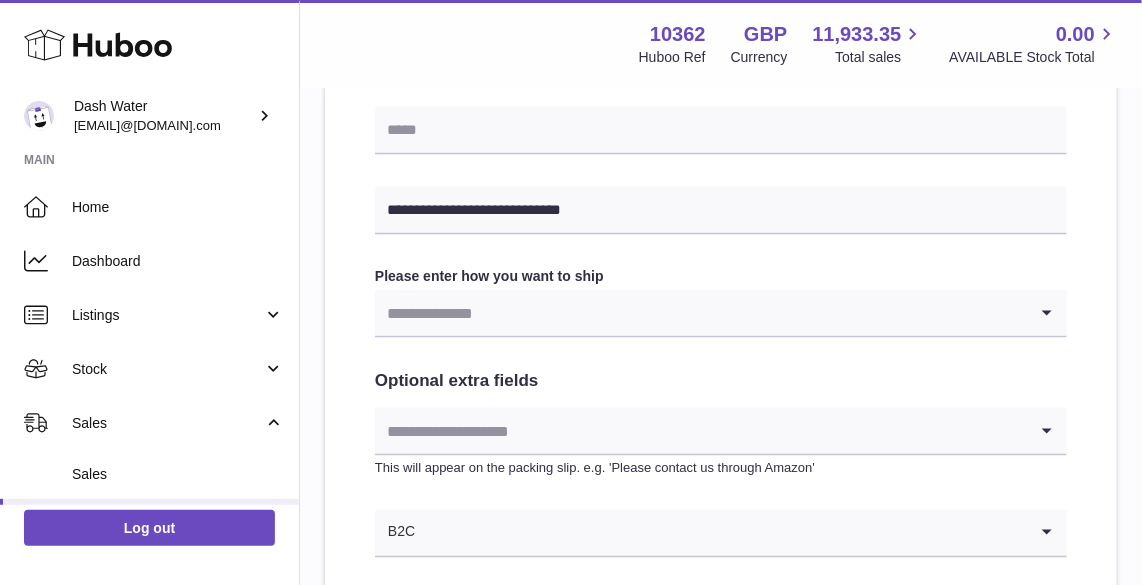 scroll, scrollTop: 939, scrollLeft: 0, axis: vertical 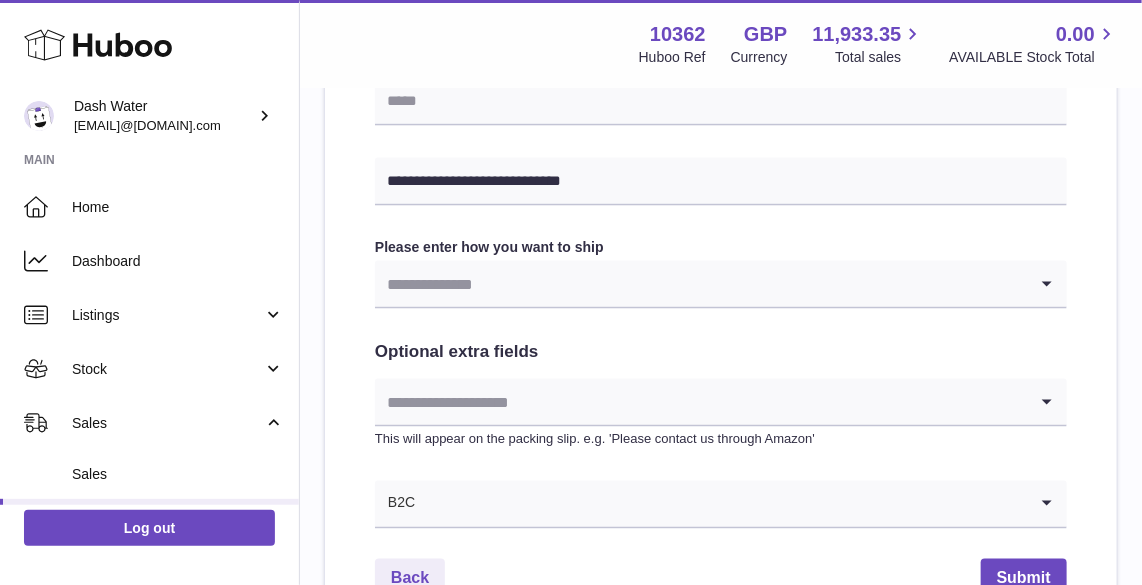 click at bounding box center [701, 284] 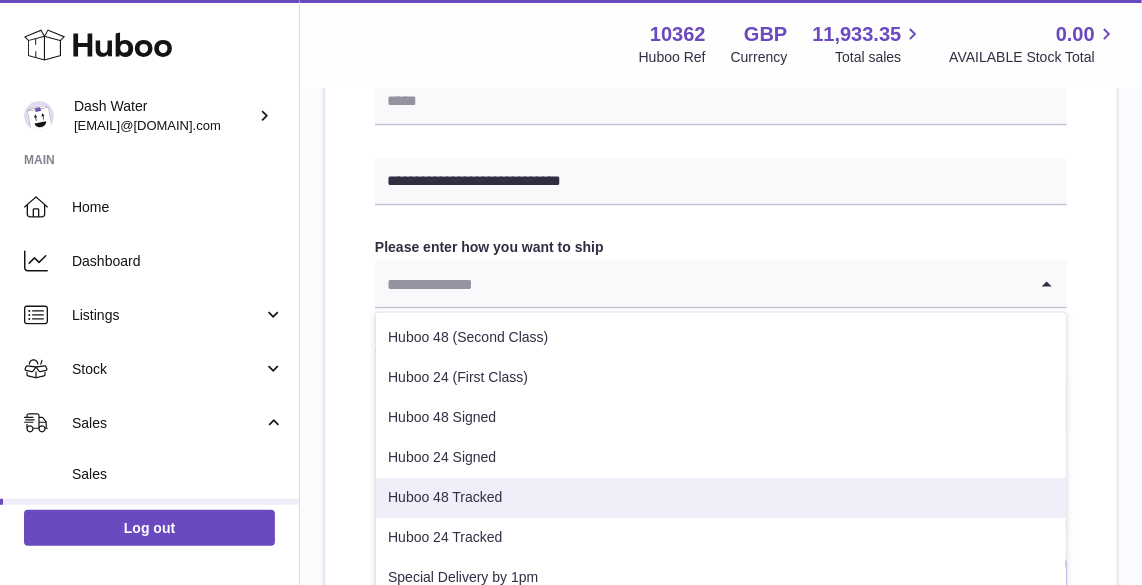 click on "Huboo 48 Tracked" at bounding box center [721, 498] 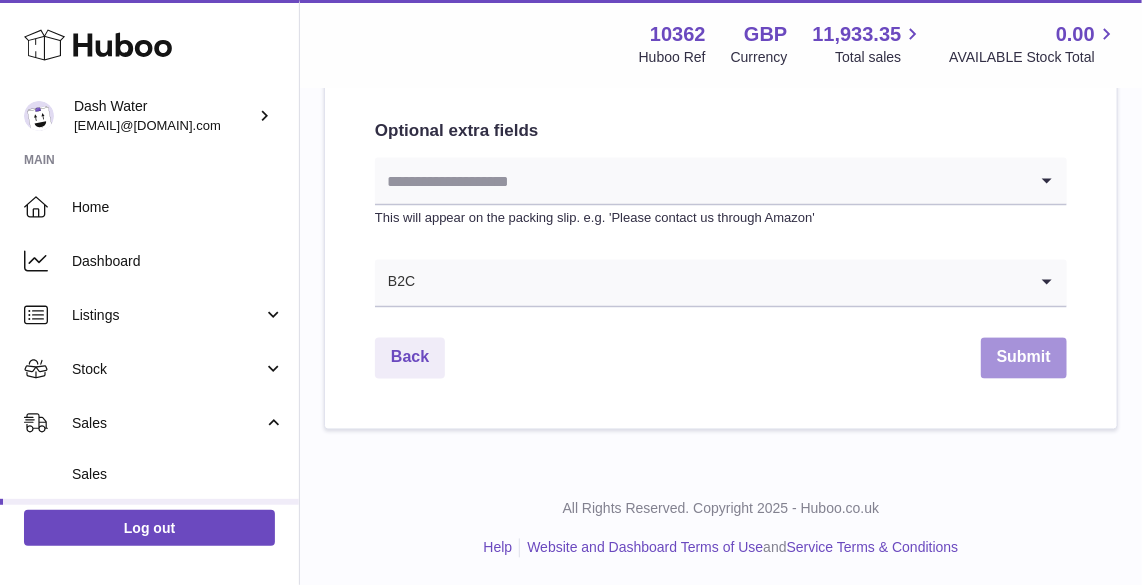 click on "Submit" at bounding box center [1024, 358] 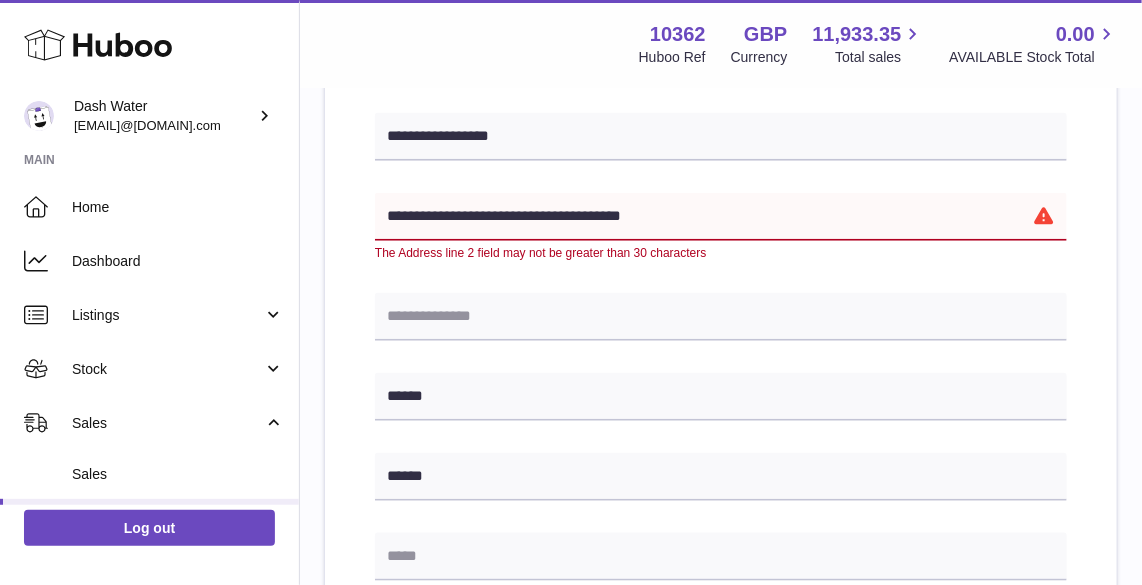 scroll, scrollTop: 271, scrollLeft: 0, axis: vertical 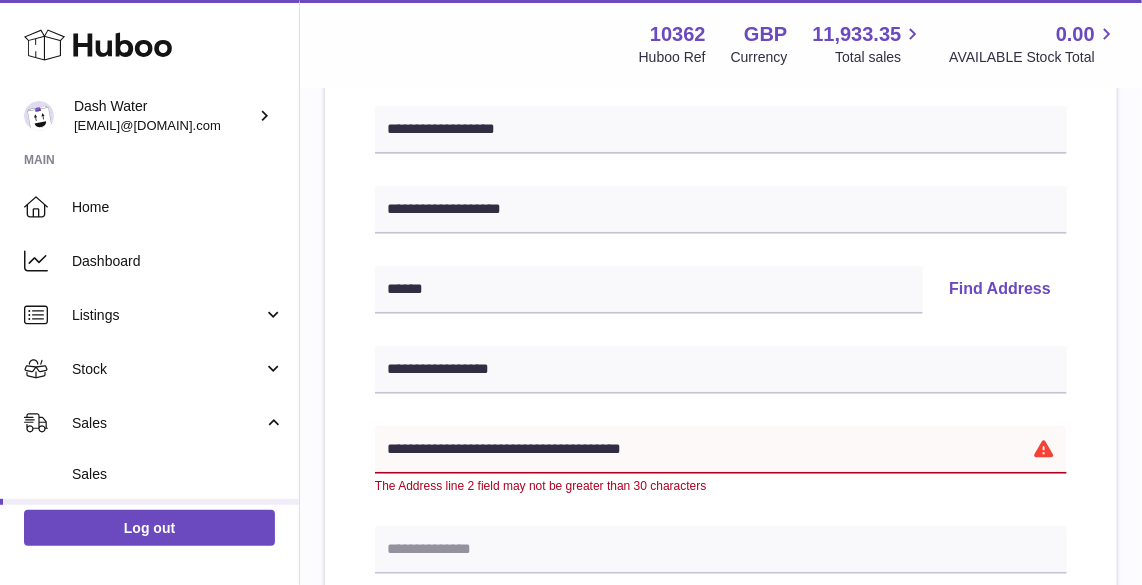 drag, startPoint x: 705, startPoint y: 447, endPoint x: 373, endPoint y: 449, distance: 332.006 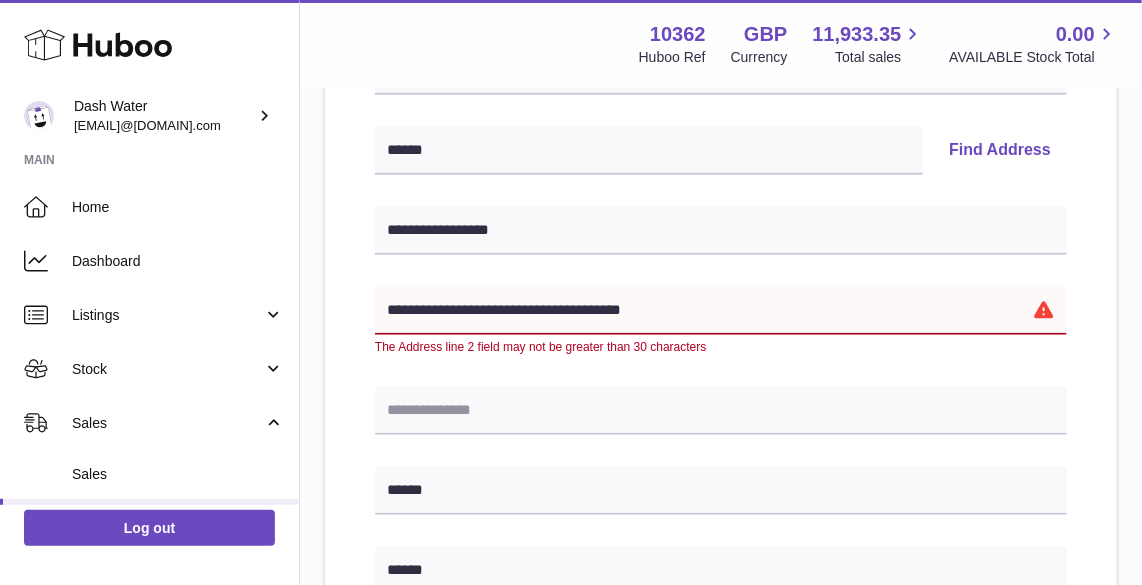 scroll, scrollTop: 453, scrollLeft: 0, axis: vertical 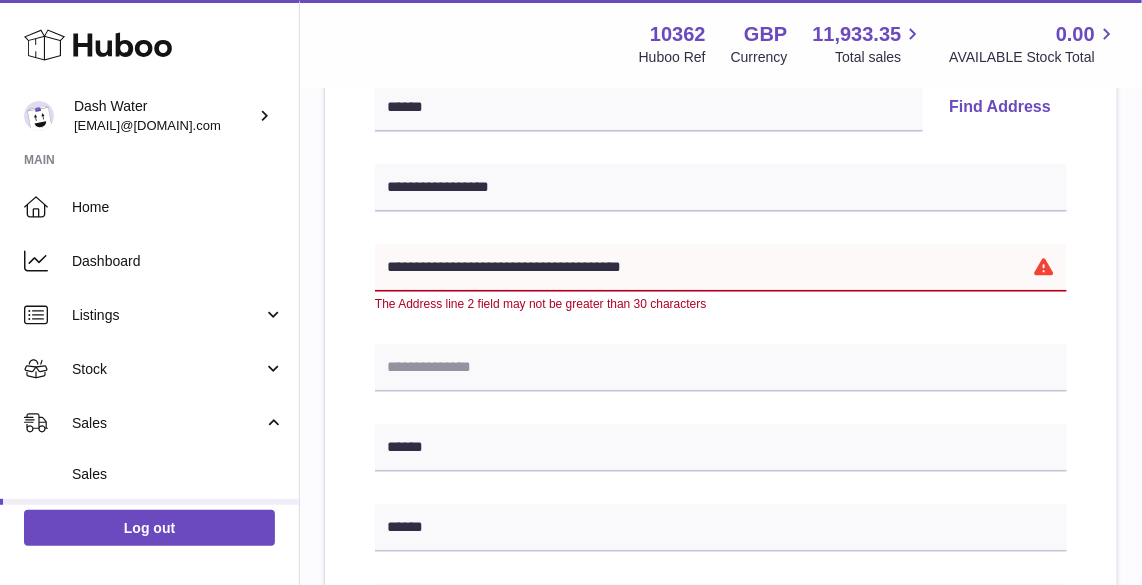 click on "**********" at bounding box center [721, 268] 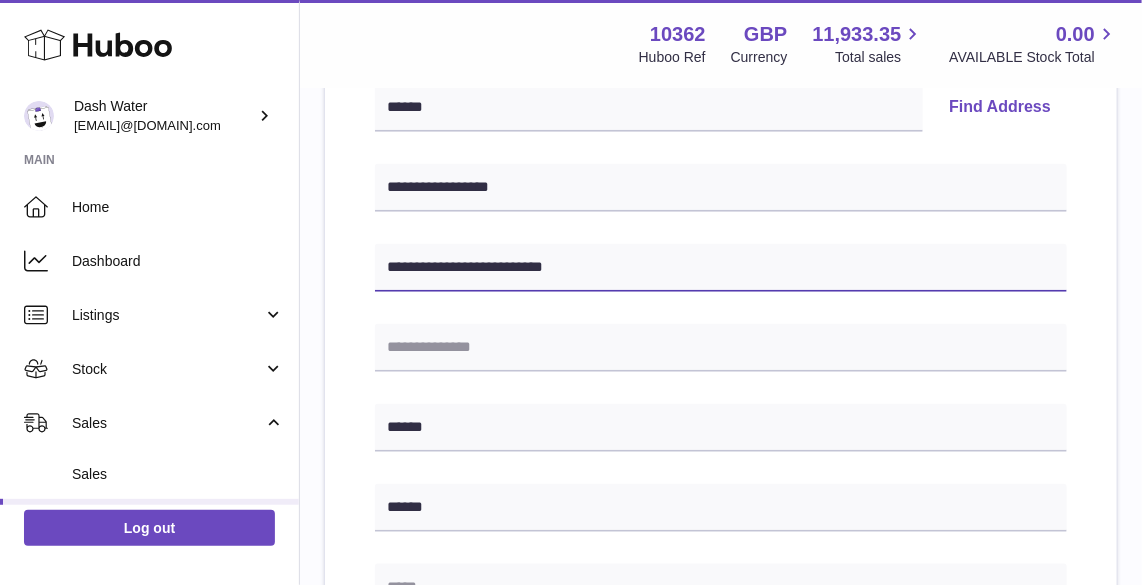 click on "**********" at bounding box center [721, 268] 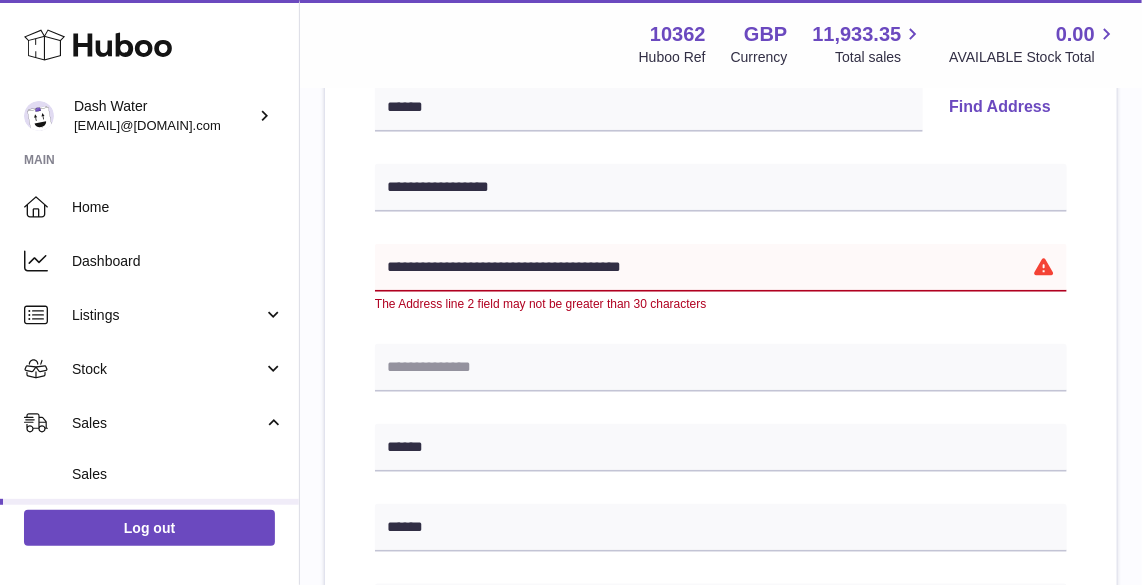 type on "**********" 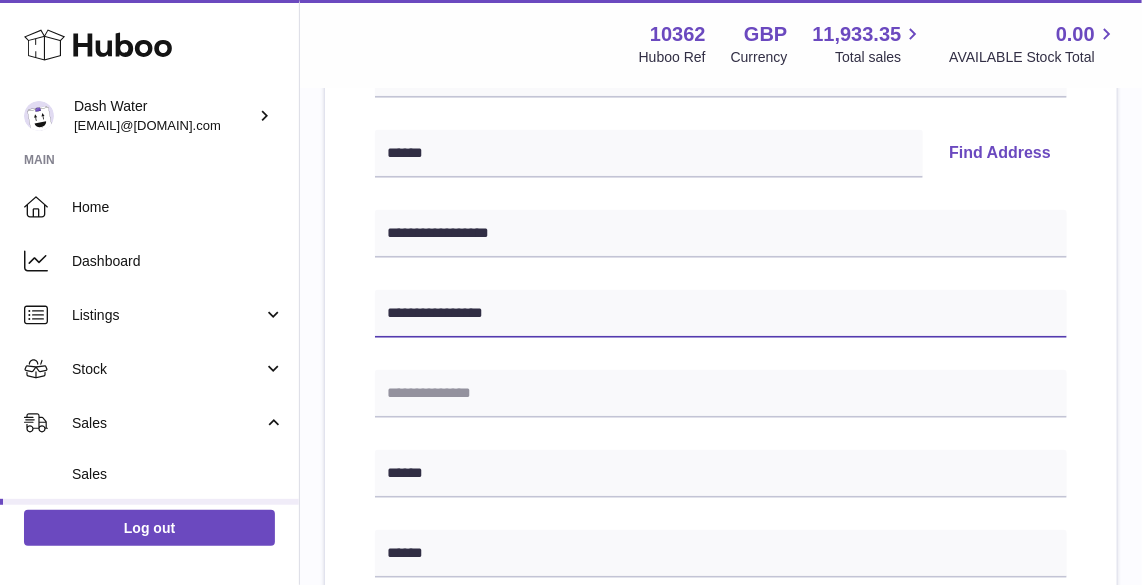 scroll, scrollTop: 405, scrollLeft: 0, axis: vertical 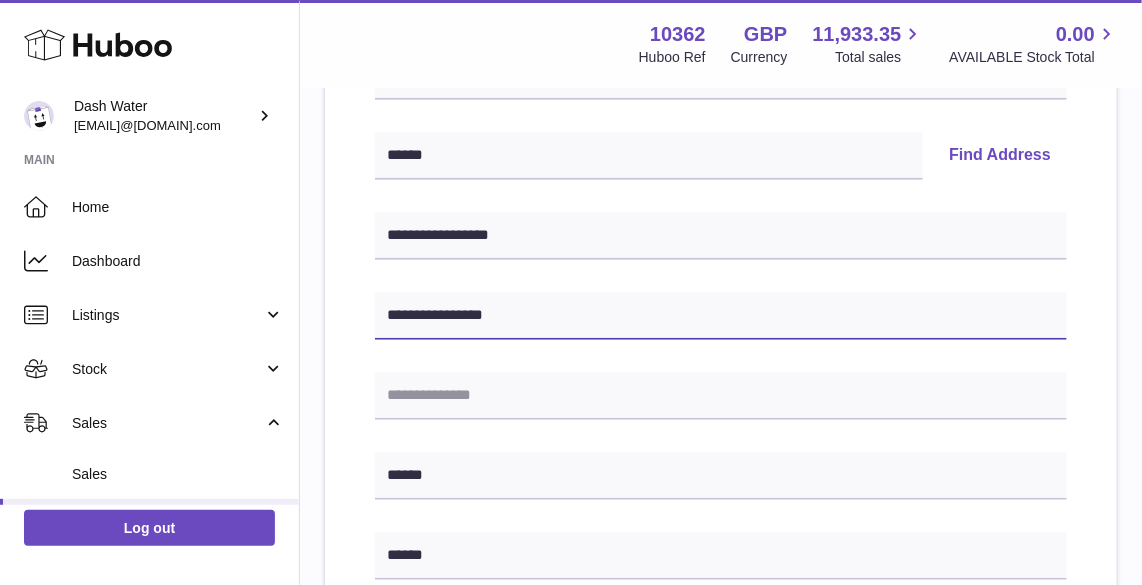 drag, startPoint x: 523, startPoint y: 312, endPoint x: 323, endPoint y: 297, distance: 200.5617 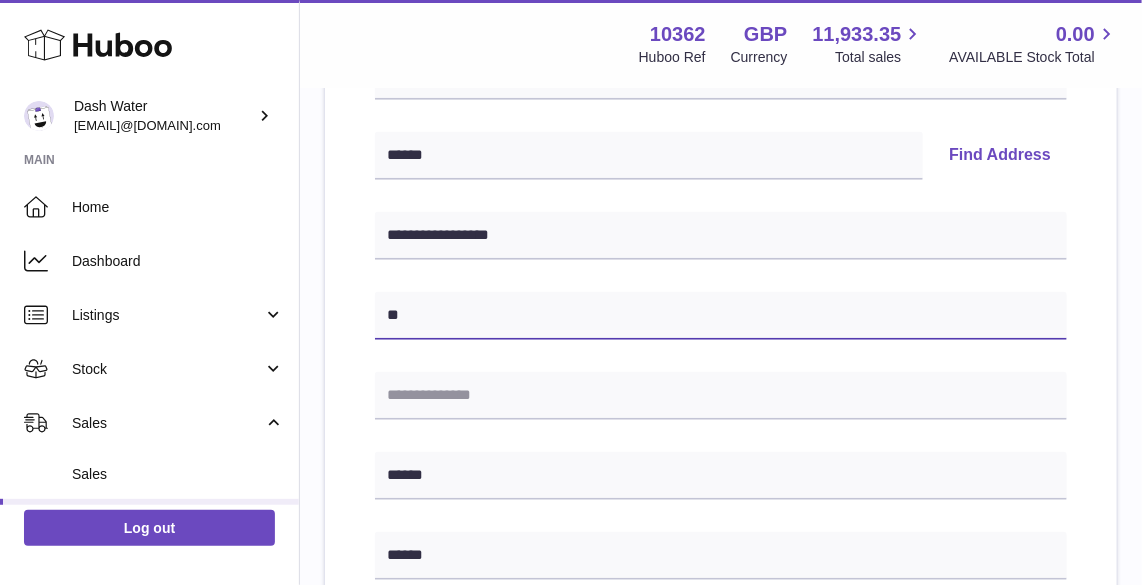 type on "*" 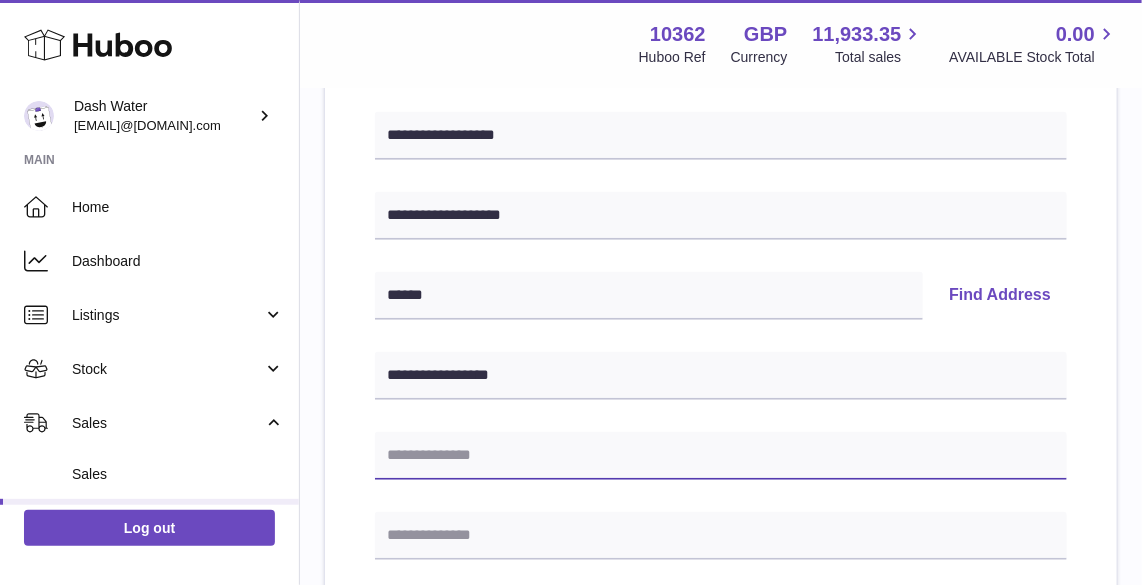 scroll, scrollTop: 196, scrollLeft: 0, axis: vertical 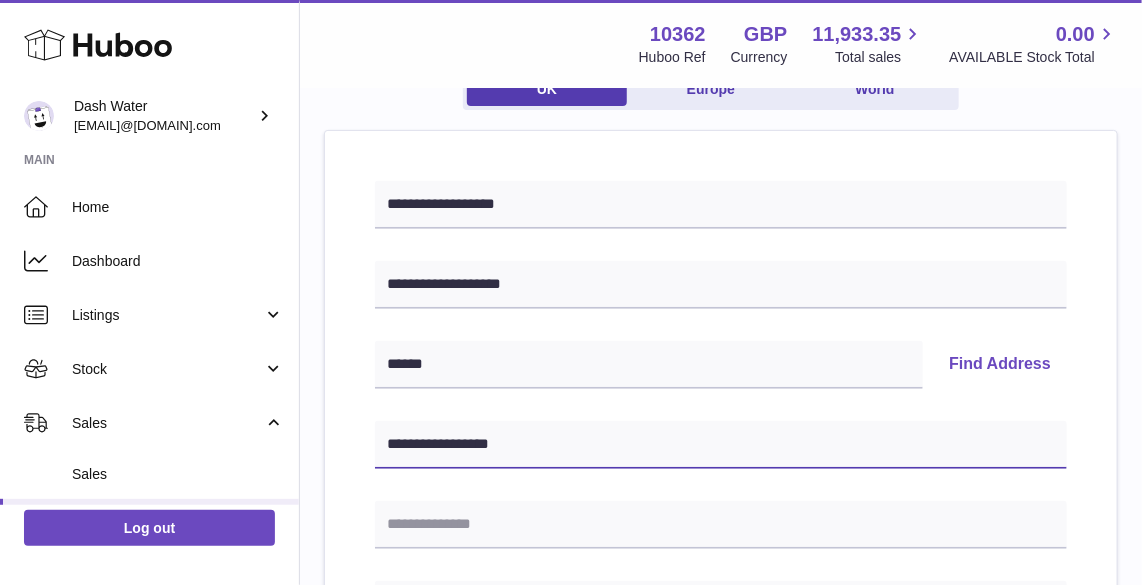 click on "**********" at bounding box center (721, 445) 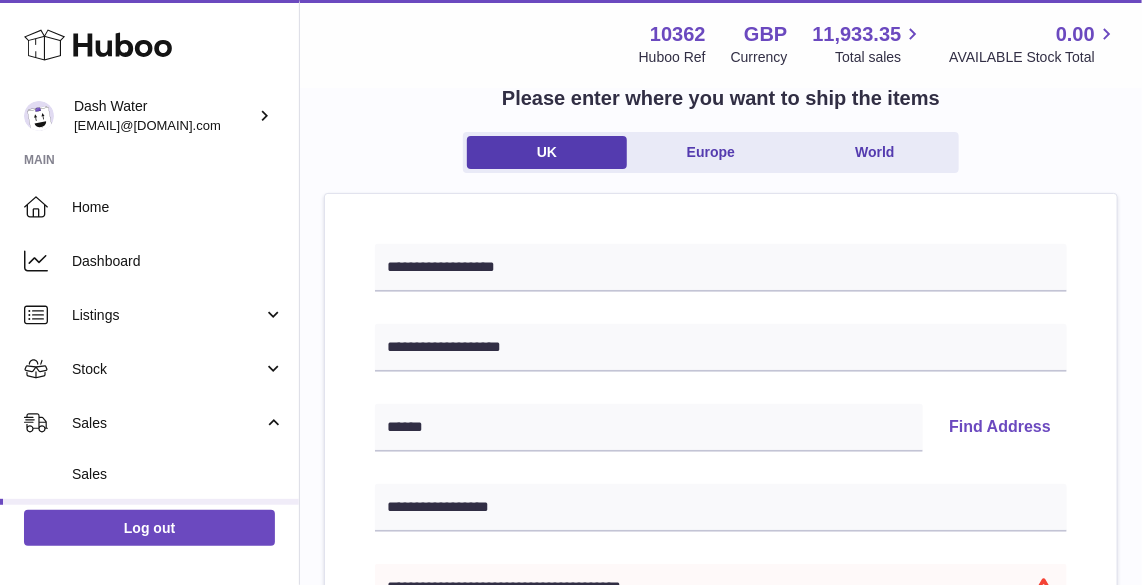 scroll, scrollTop: 378, scrollLeft: 0, axis: vertical 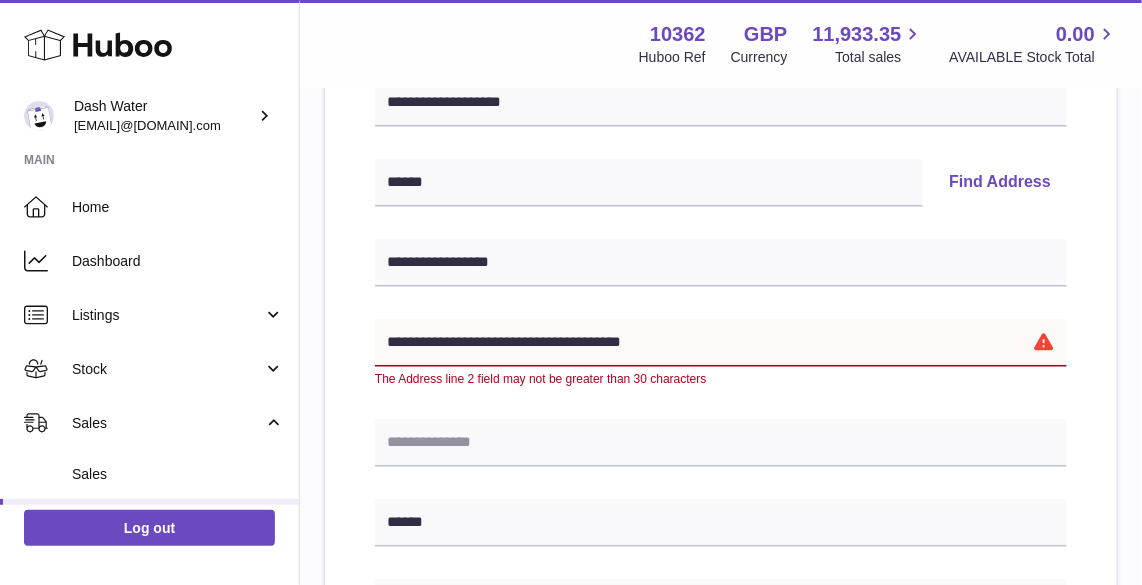 drag, startPoint x: 703, startPoint y: 340, endPoint x: 561, endPoint y: 341, distance: 142.00352 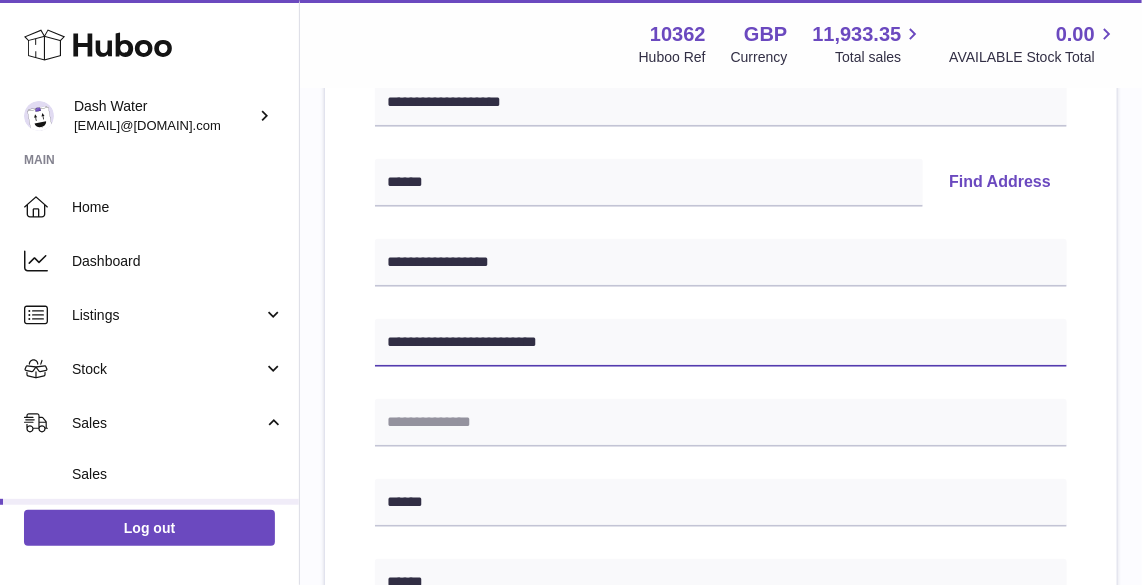 type on "**********" 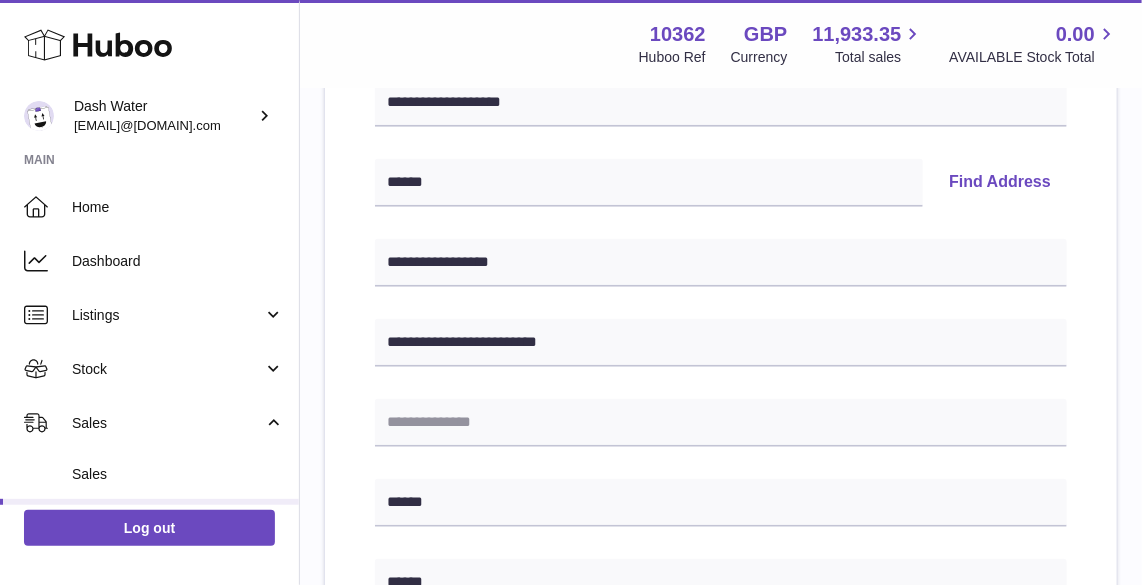 click on "**********" at bounding box center (721, 544) 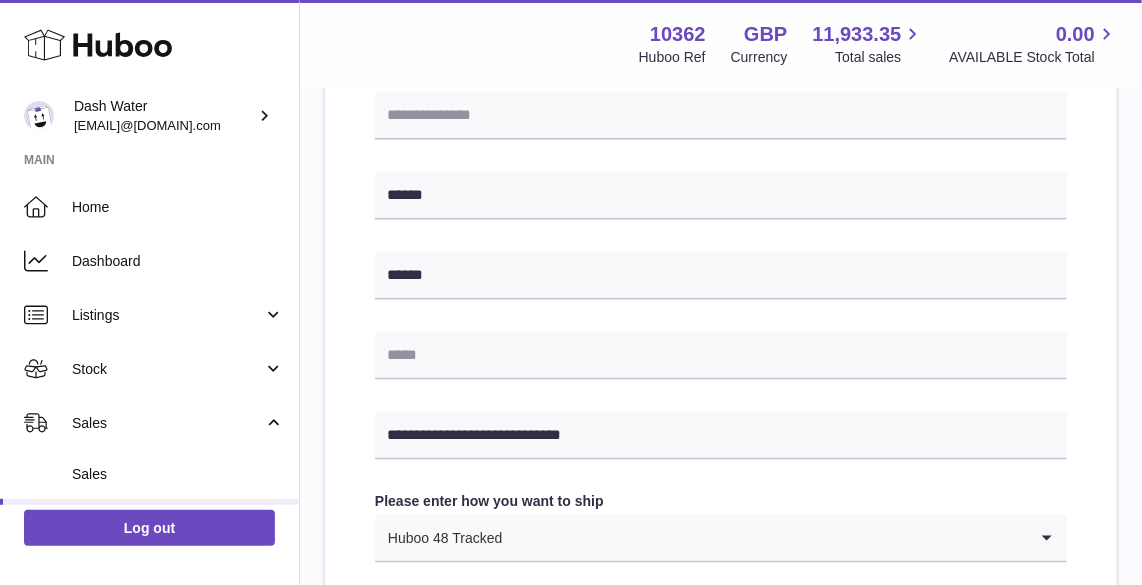 scroll, scrollTop: 944, scrollLeft: 0, axis: vertical 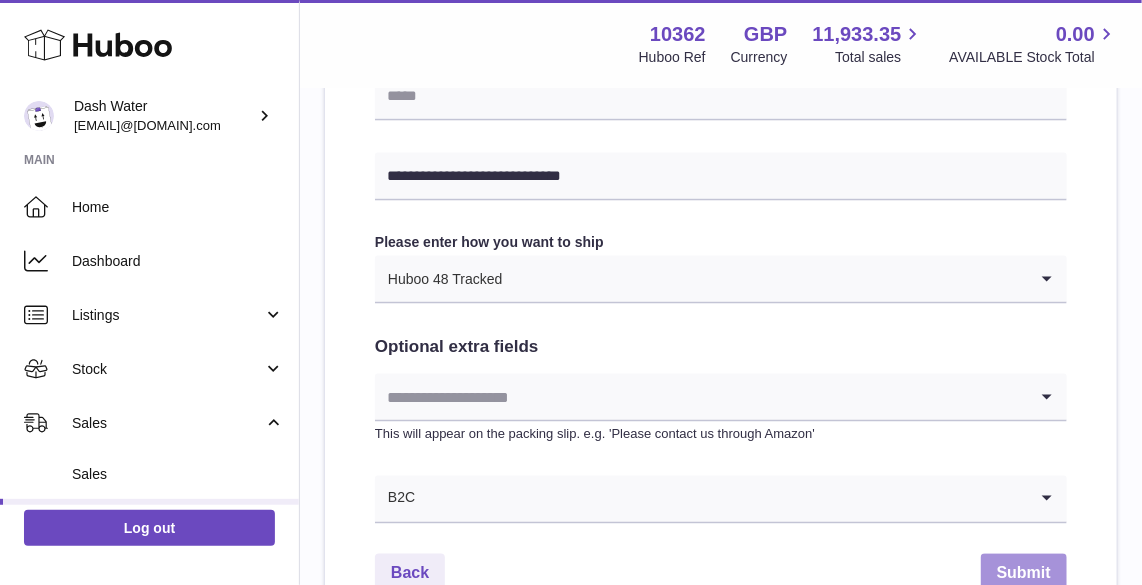 click on "Submit" at bounding box center [1024, 574] 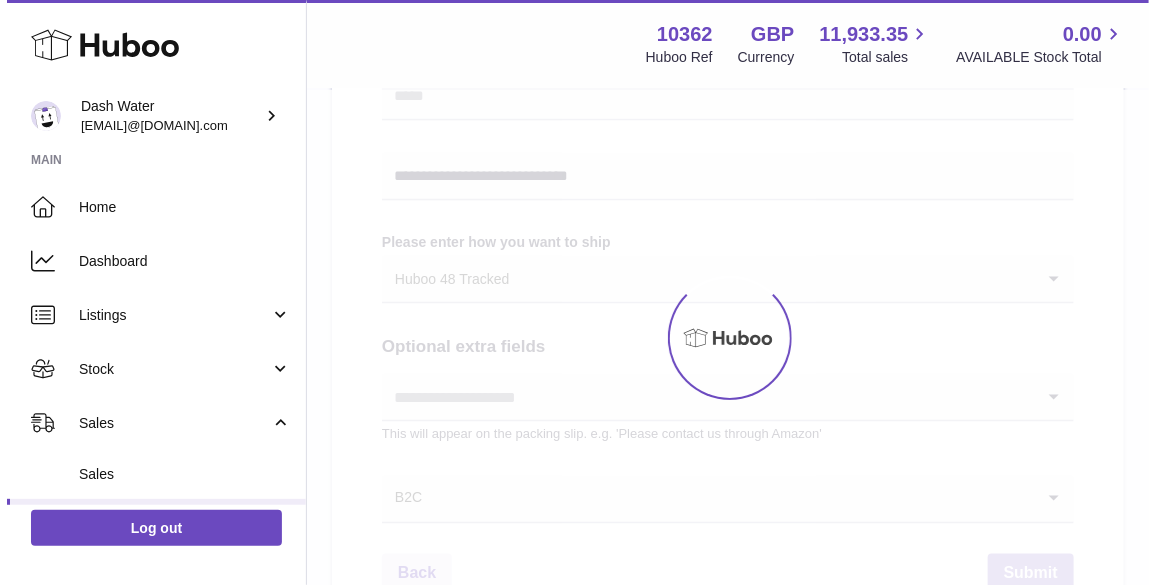 scroll, scrollTop: 0, scrollLeft: 0, axis: both 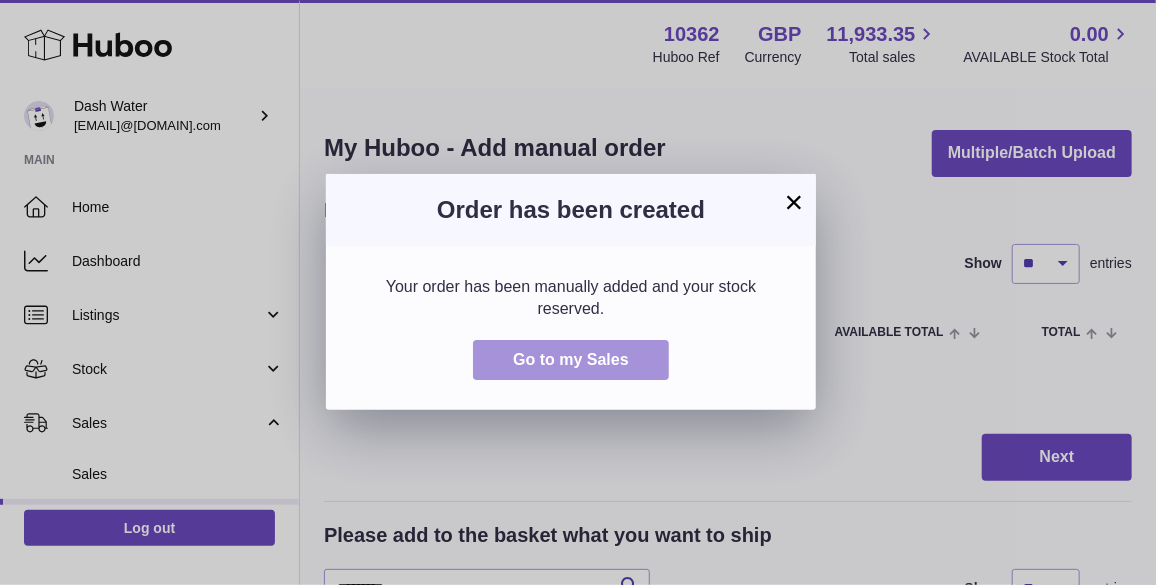 click on "Go to my Sales" at bounding box center (571, 359) 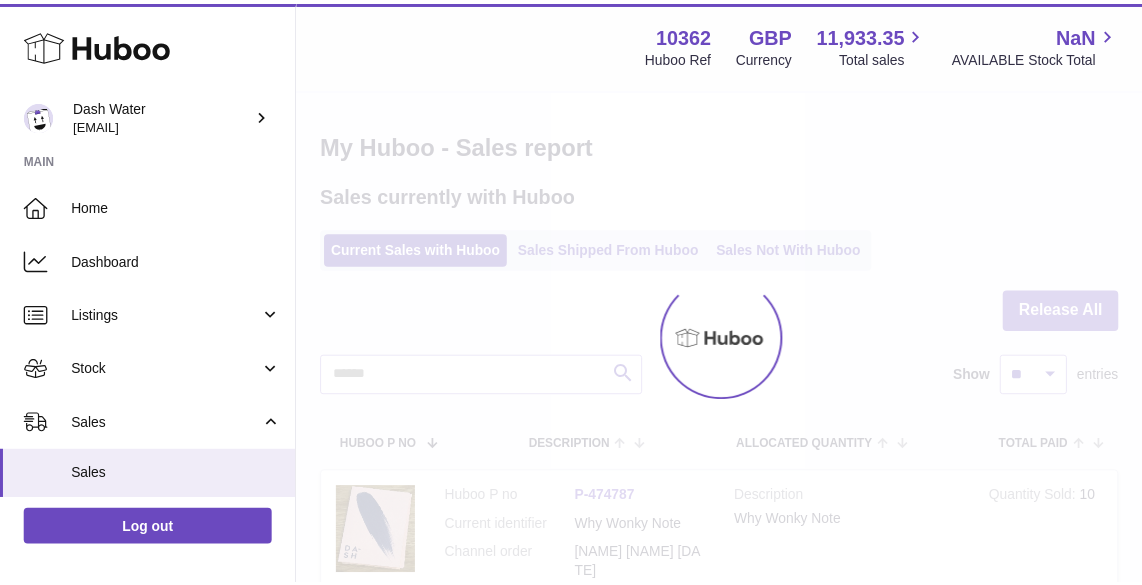 scroll, scrollTop: 0, scrollLeft: 0, axis: both 